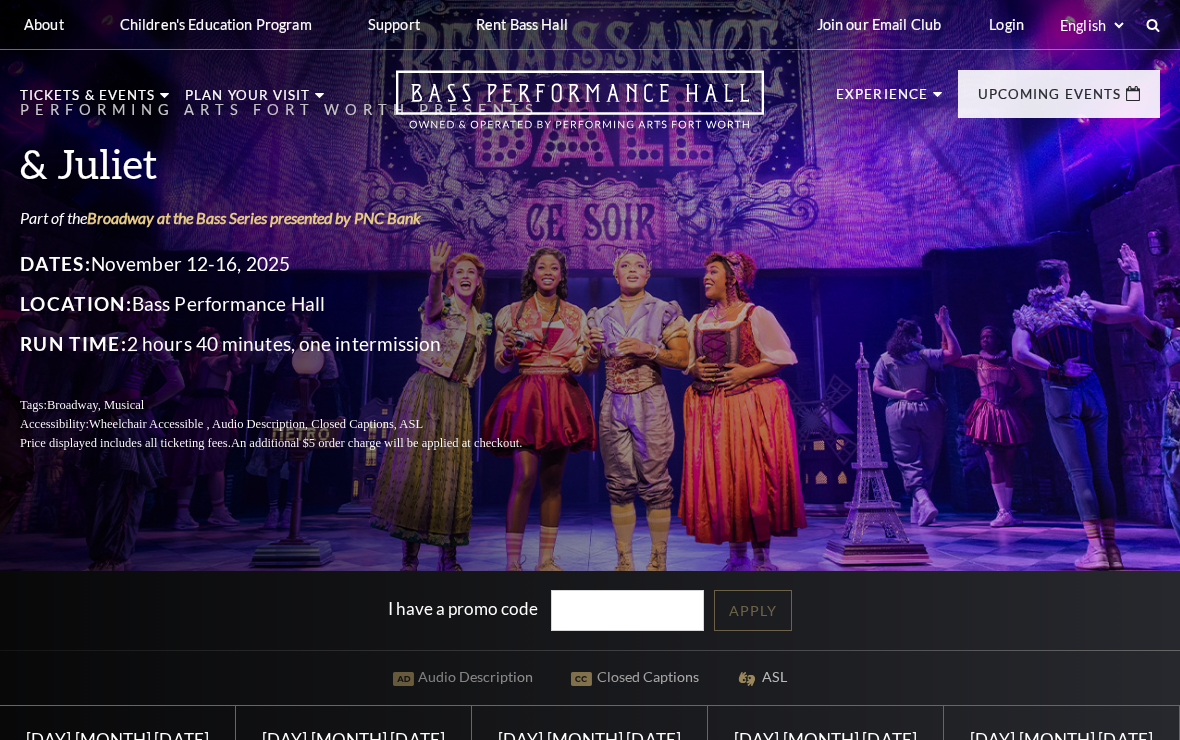 scroll, scrollTop: 0, scrollLeft: 0, axis: both 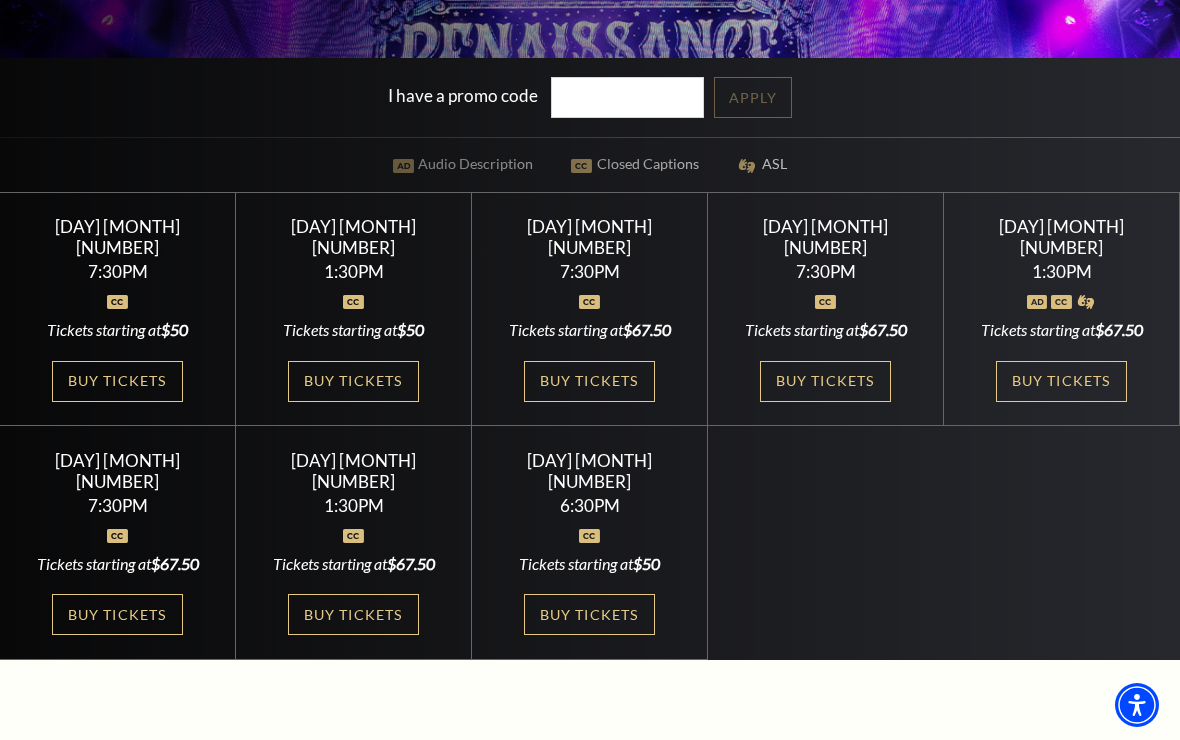 click on "Buy Tickets" at bounding box center [825, 381] 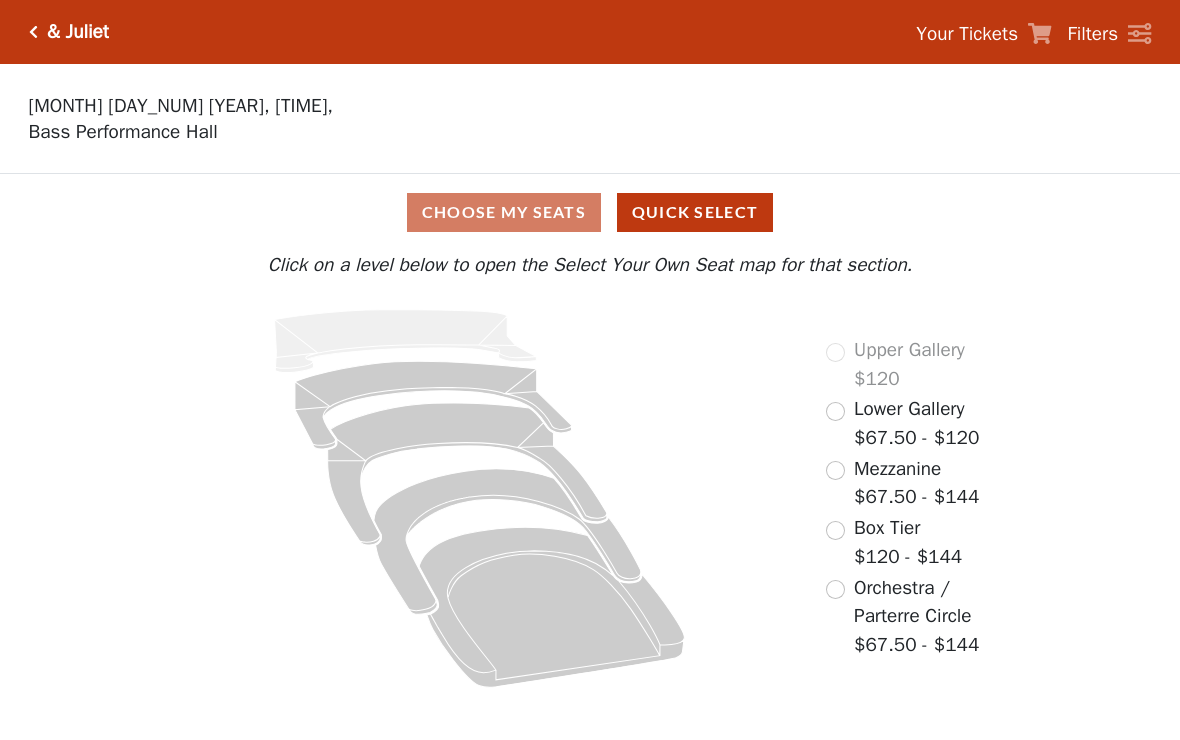 scroll, scrollTop: 0, scrollLeft: 0, axis: both 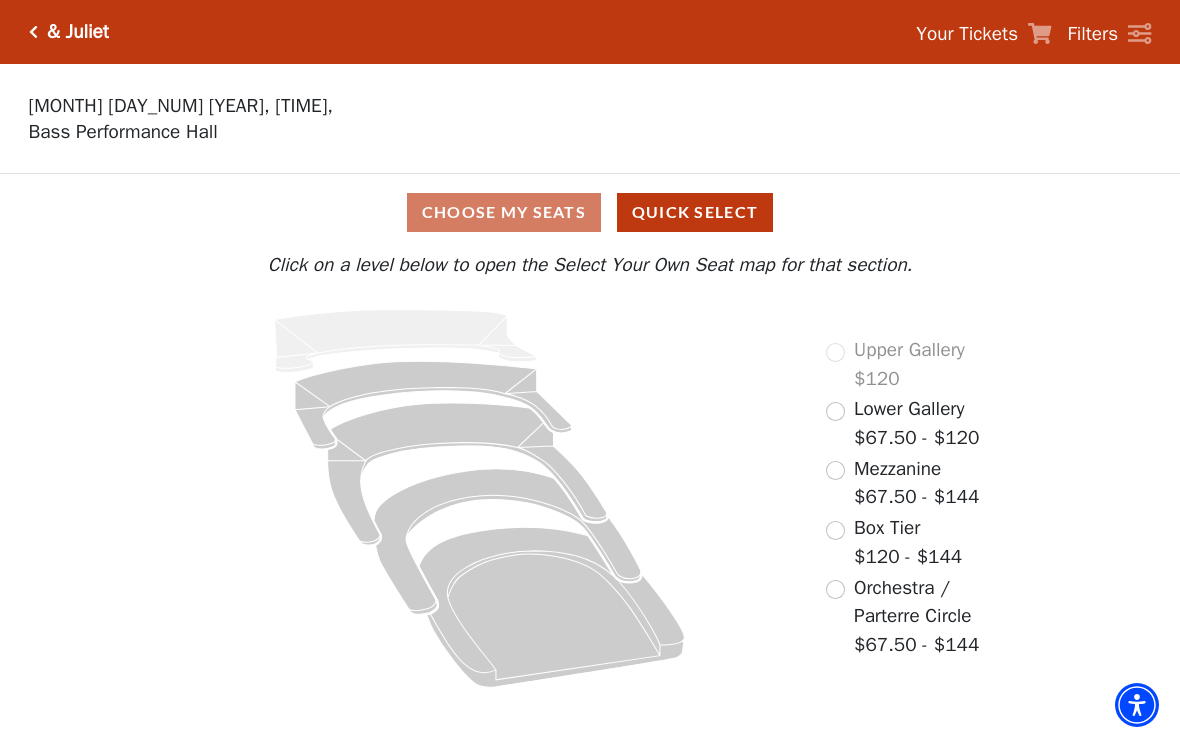 click on "Choose My Seats
Quick Select" at bounding box center [590, 212] 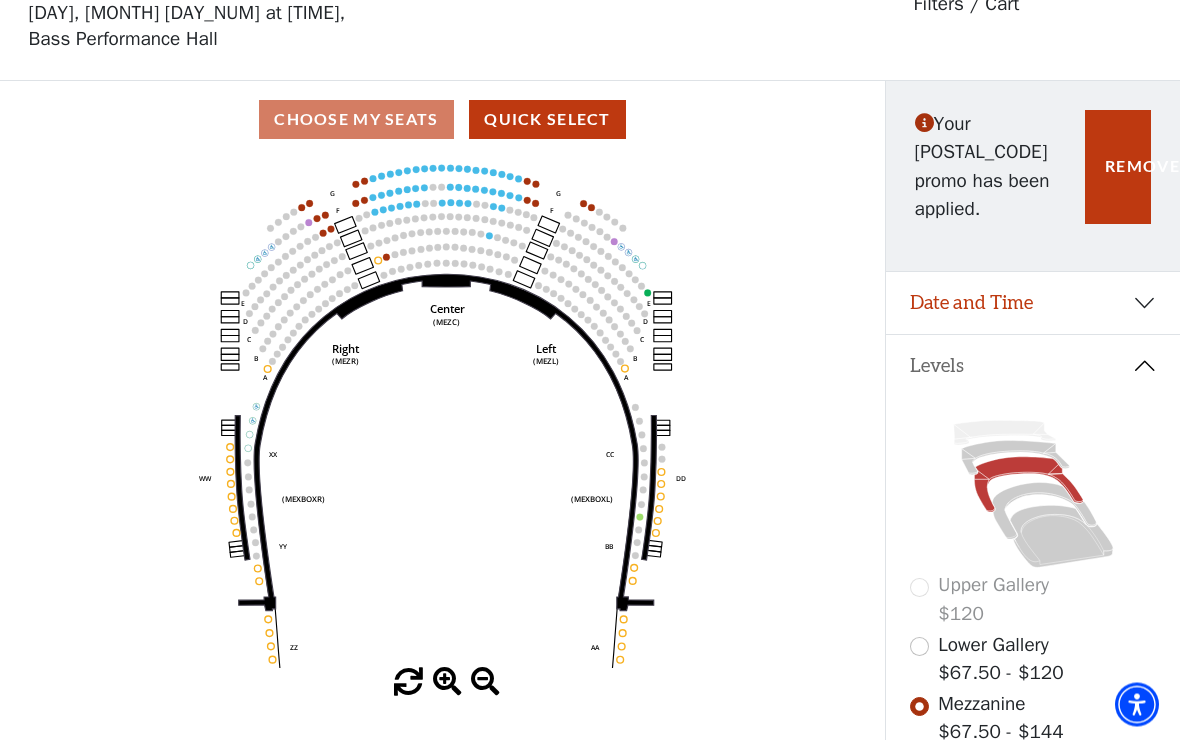 scroll, scrollTop: 93, scrollLeft: 0, axis: vertical 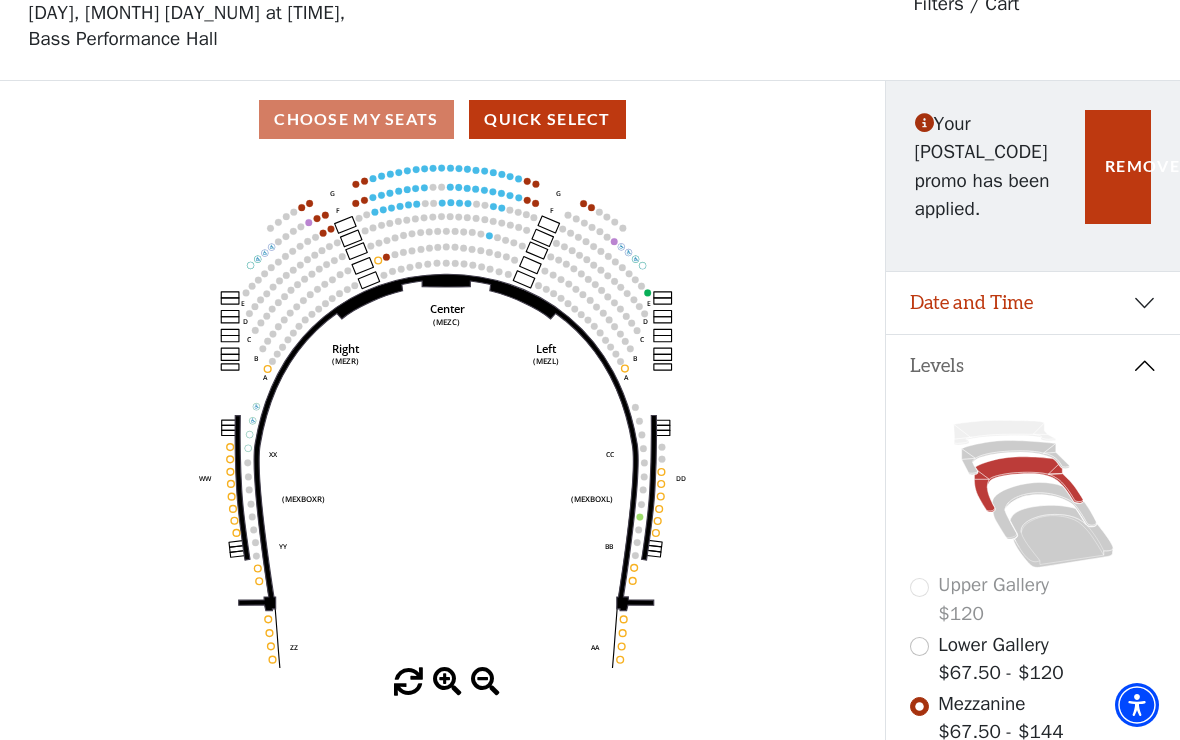 click on "Center   (MEZC)   Right   (MEZR)   Left   (MEZL)   (MEXBOXR)   (MEXBOXL)   XX   WW   CC   DD   YY   BB   ZZ   AA   G   F   E   D   G   F   C   B   A   E   D   C   B   A" 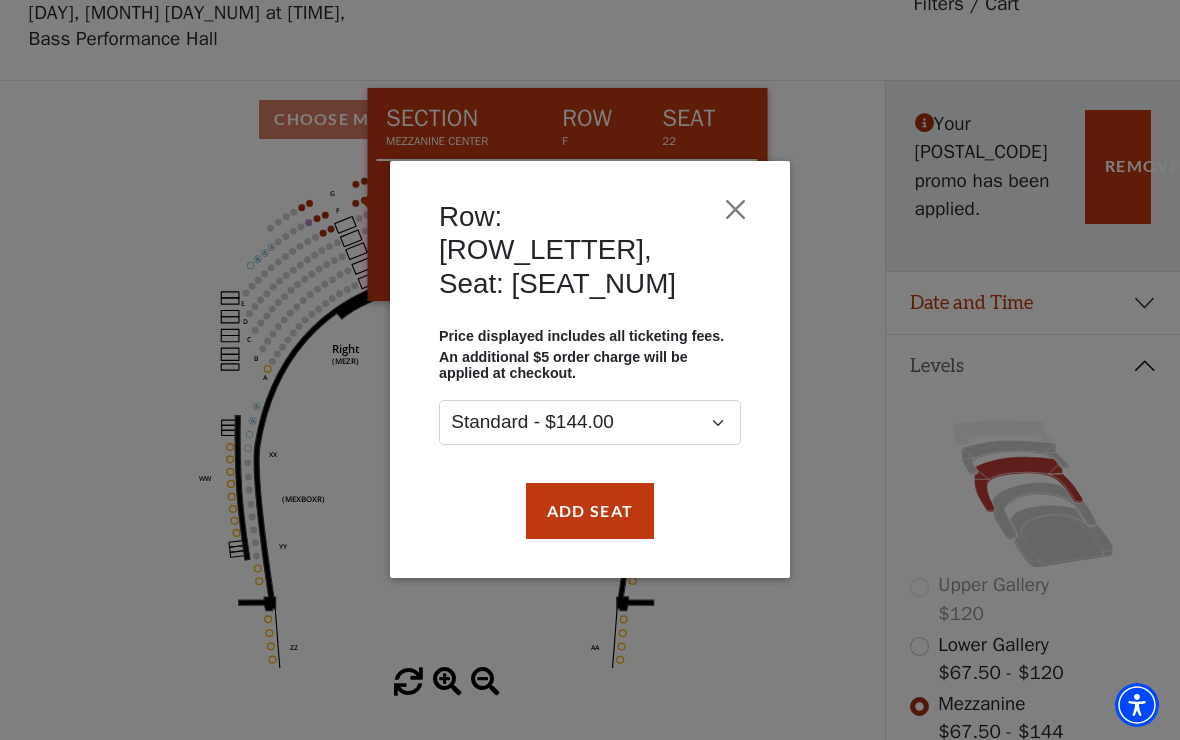click at bounding box center (735, 210) 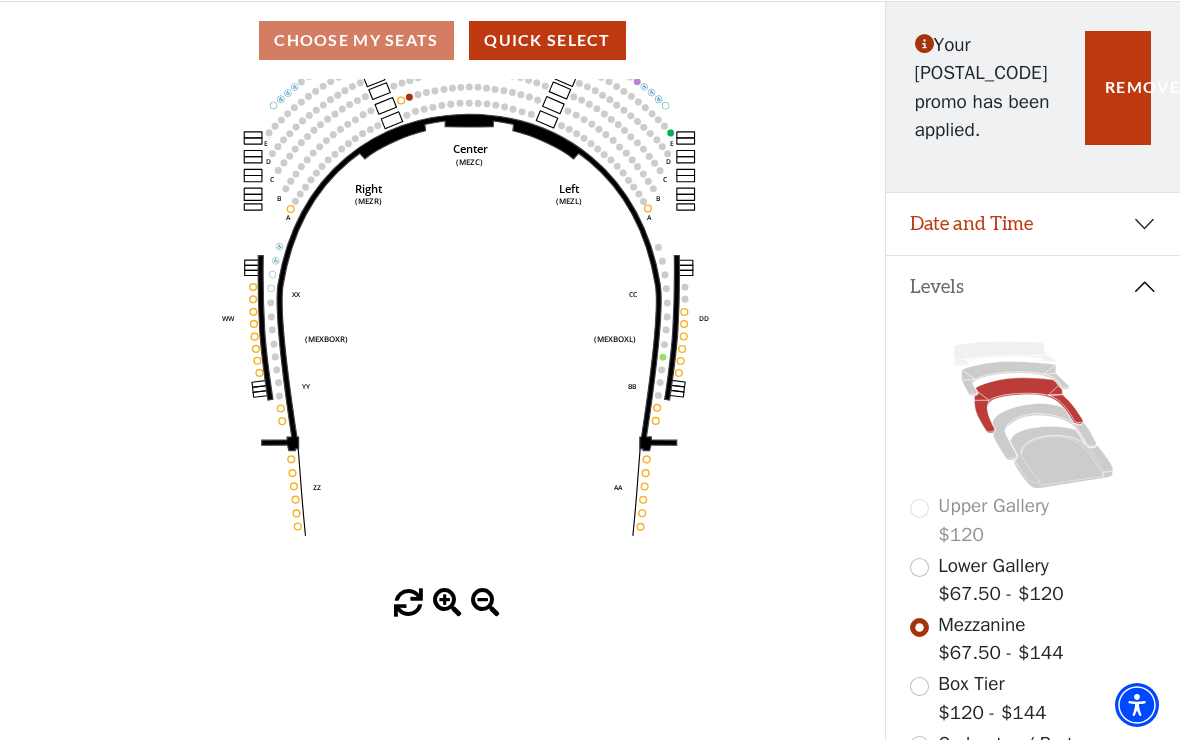 scroll, scrollTop: 171, scrollLeft: 0, axis: vertical 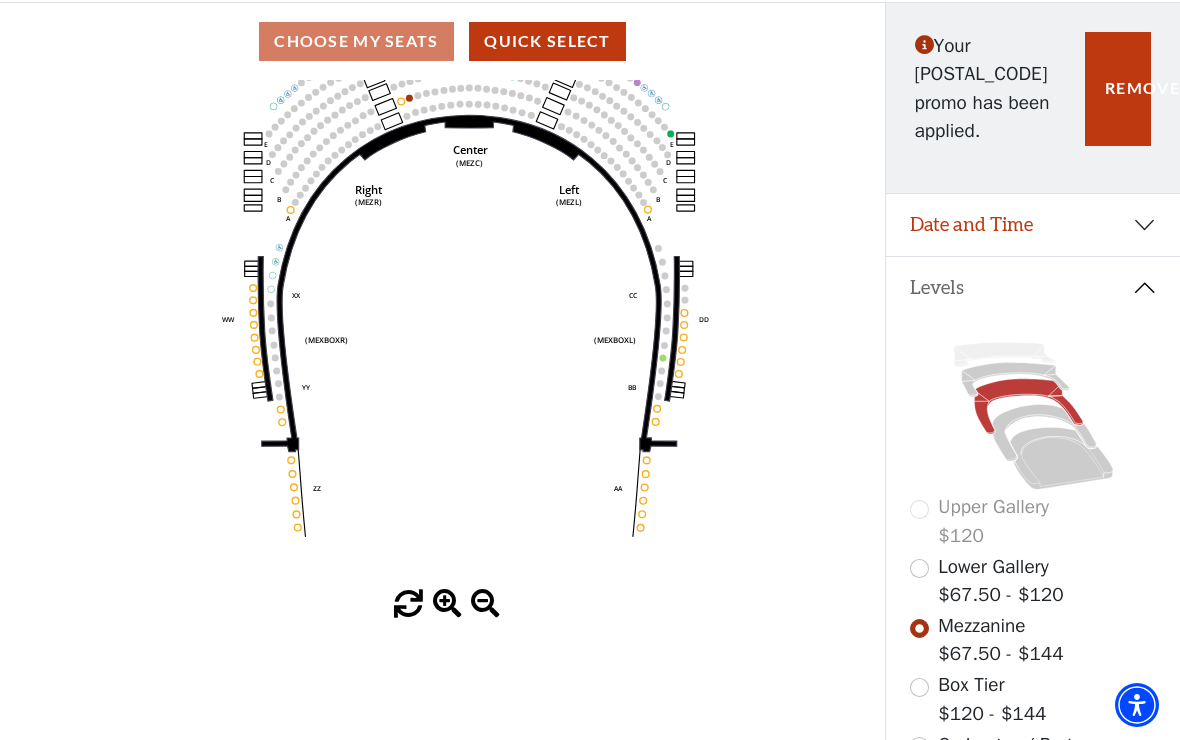 click at bounding box center (919, 568) 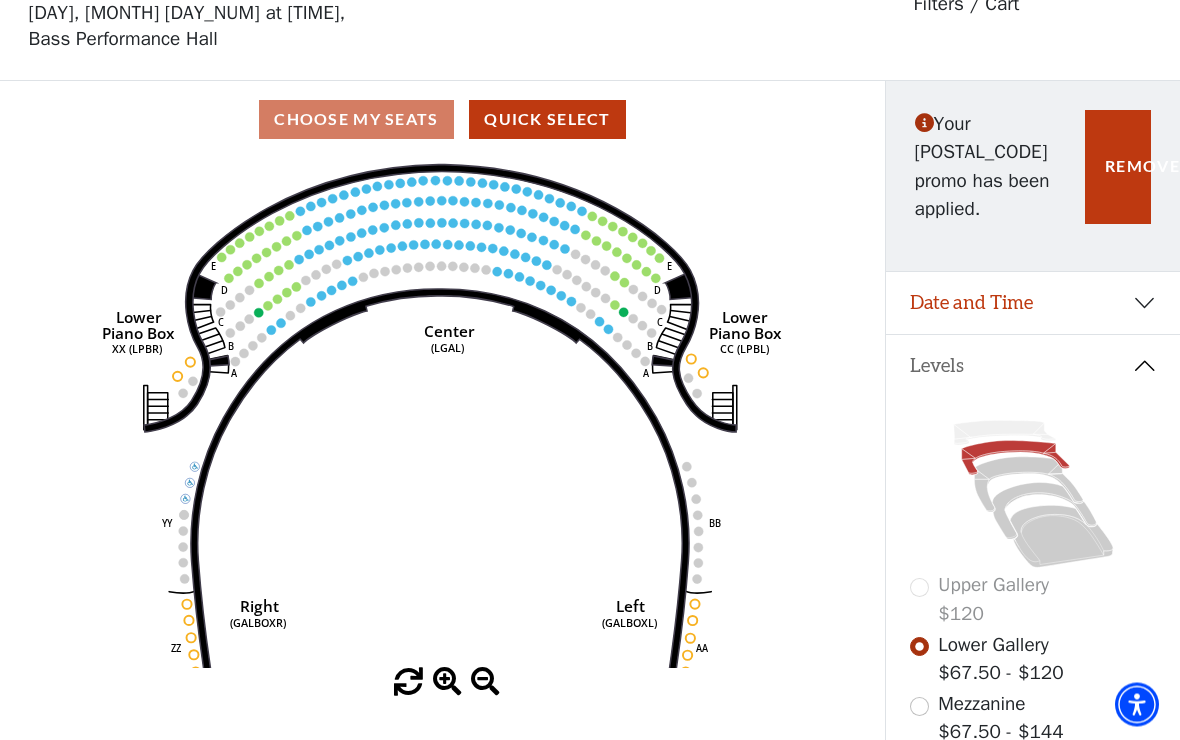 scroll, scrollTop: 93, scrollLeft: 0, axis: vertical 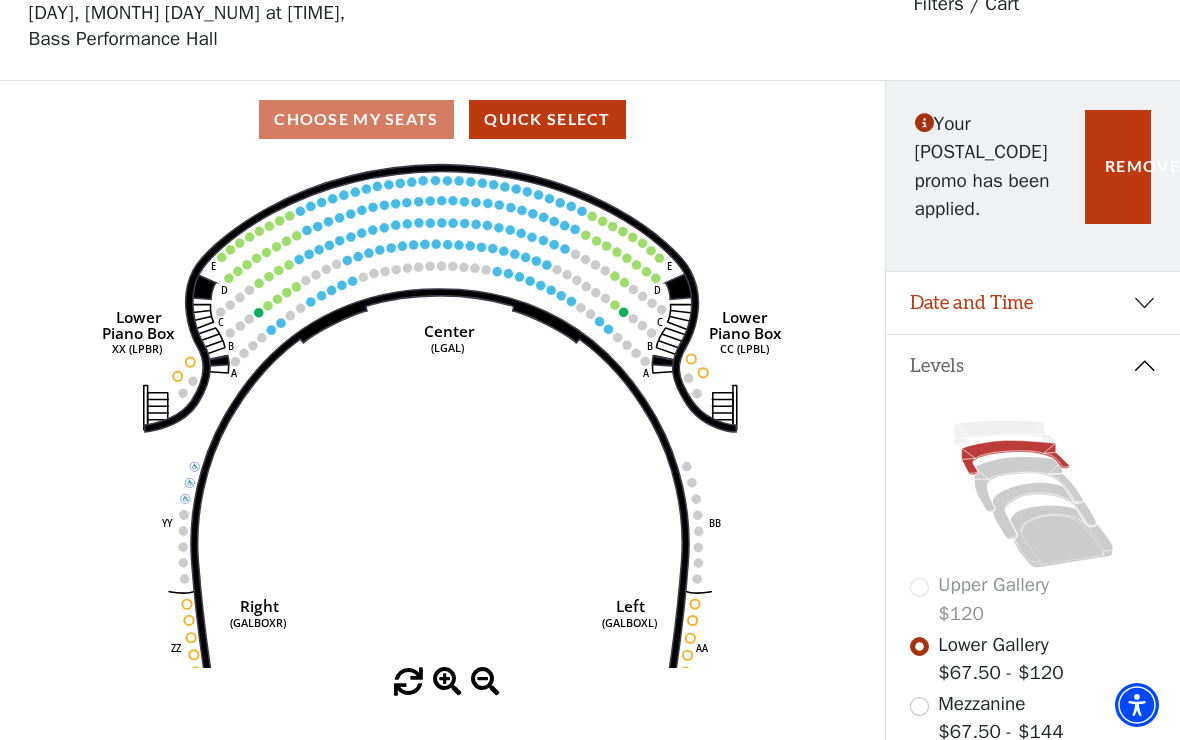 click 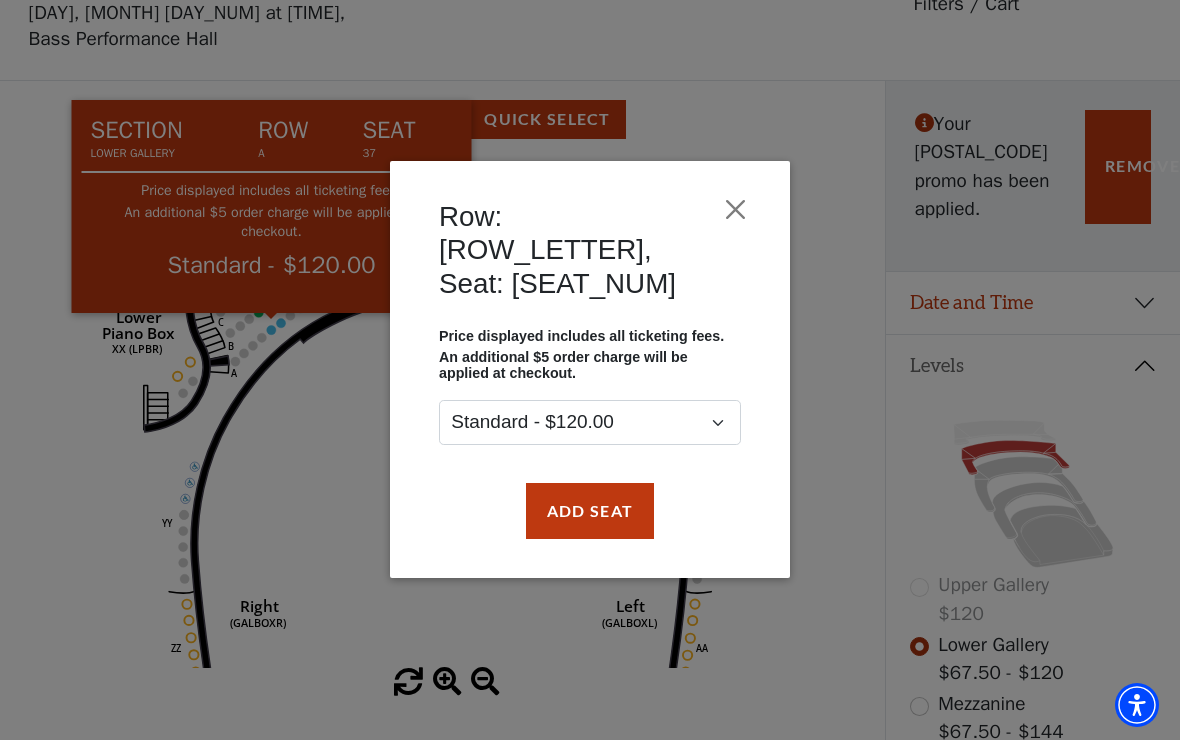 click at bounding box center (735, 210) 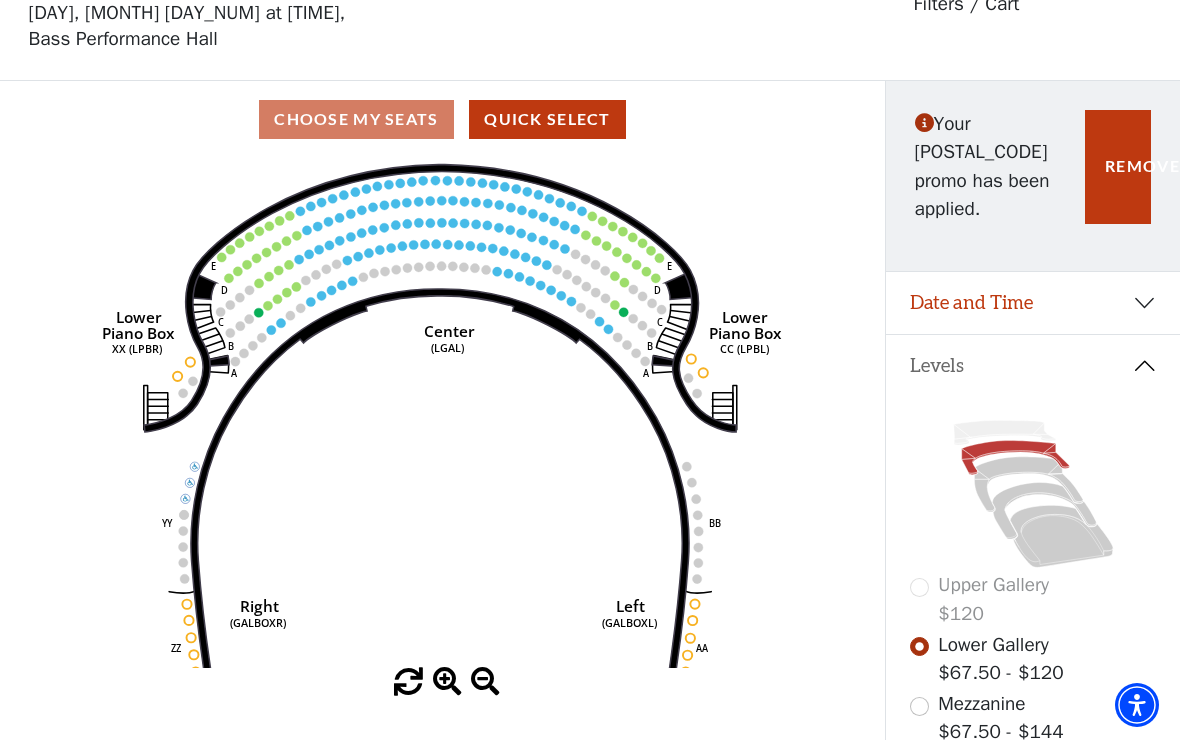 click 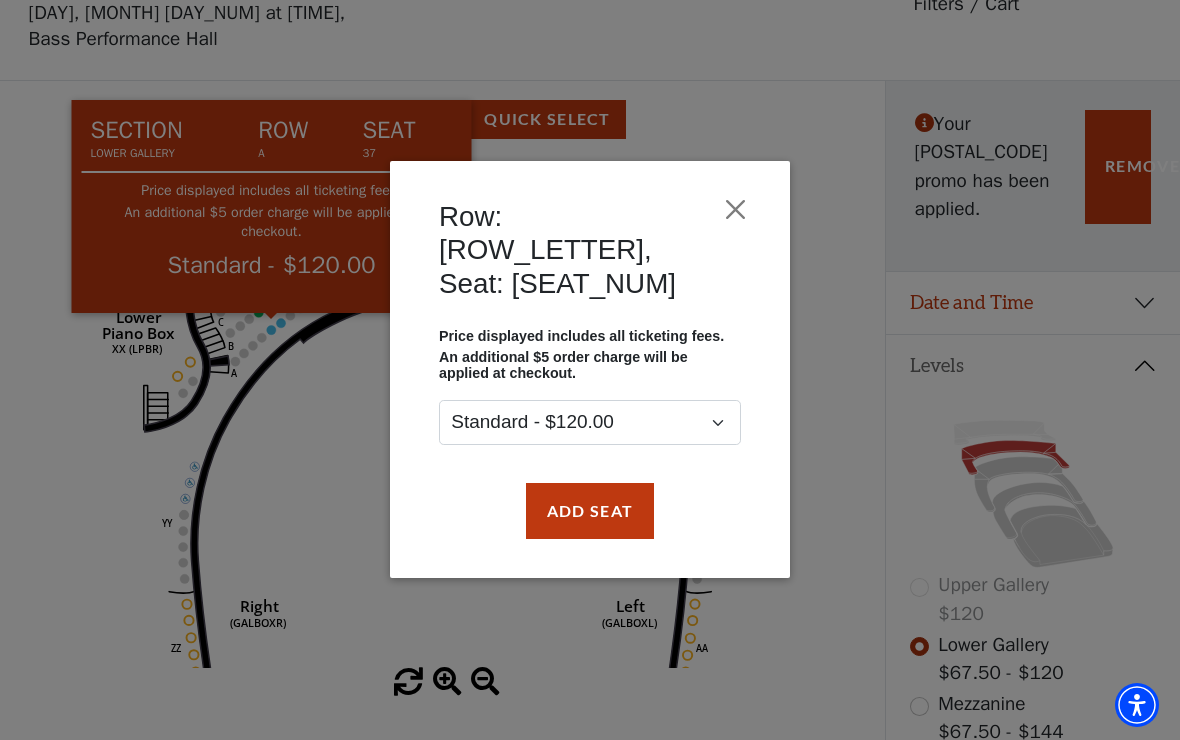 click at bounding box center [735, 210] 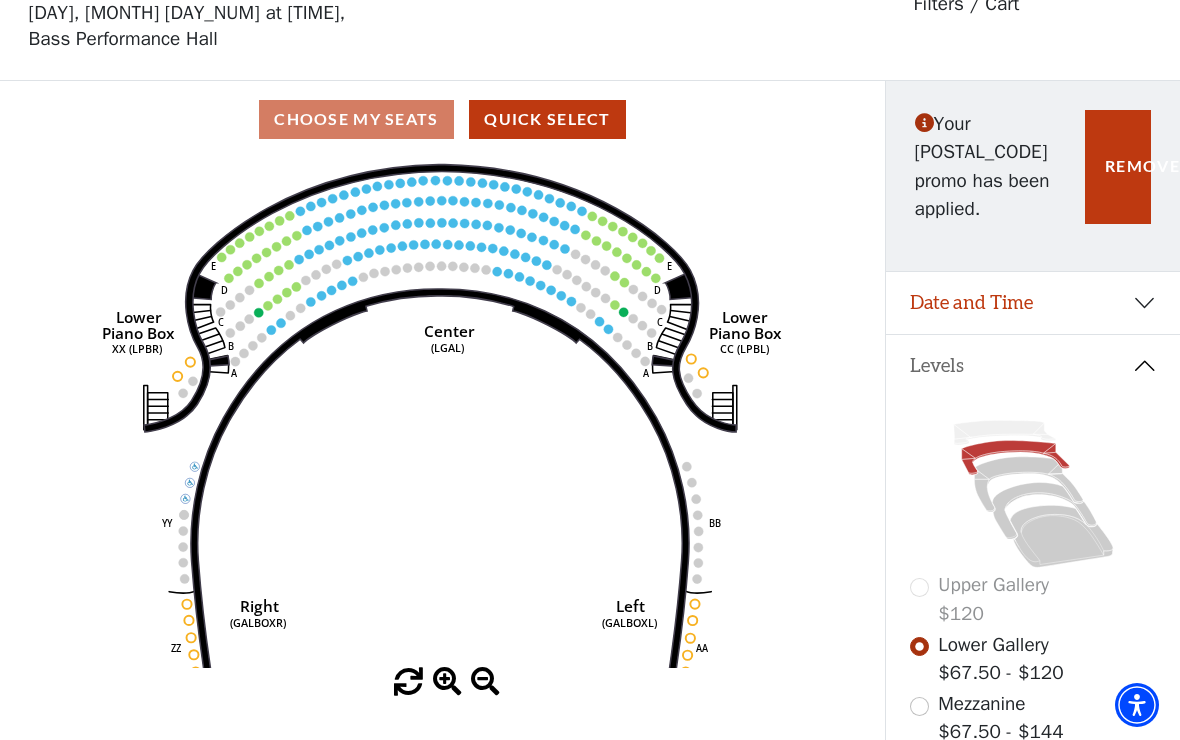 click on "Right   (GALBOXR)   E   D   C   B   A   E   D   C   B   A   YY   ZZ   Left   (GALBOXL)   BB   AA   Center   Lower   Piano Box   (LGAL)   CC (LPBL)   Lower   Piano Box   XX (LPBR)" 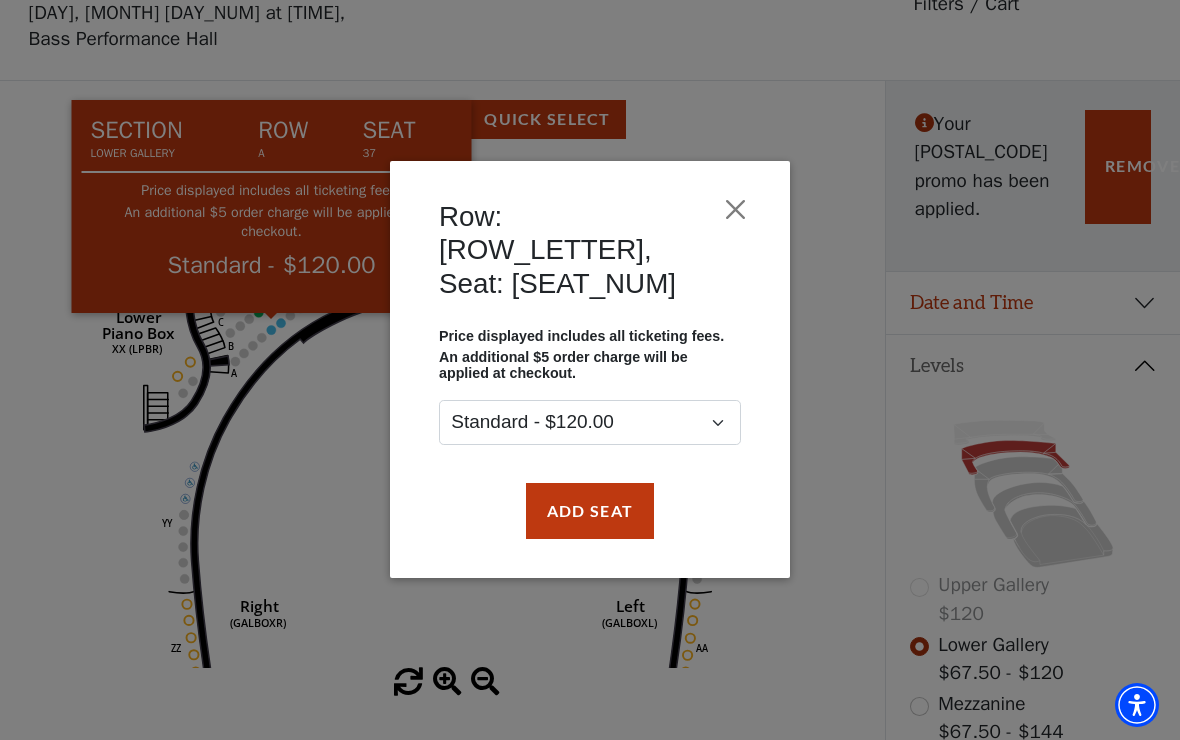 click on "Add Seat" at bounding box center (590, 511) 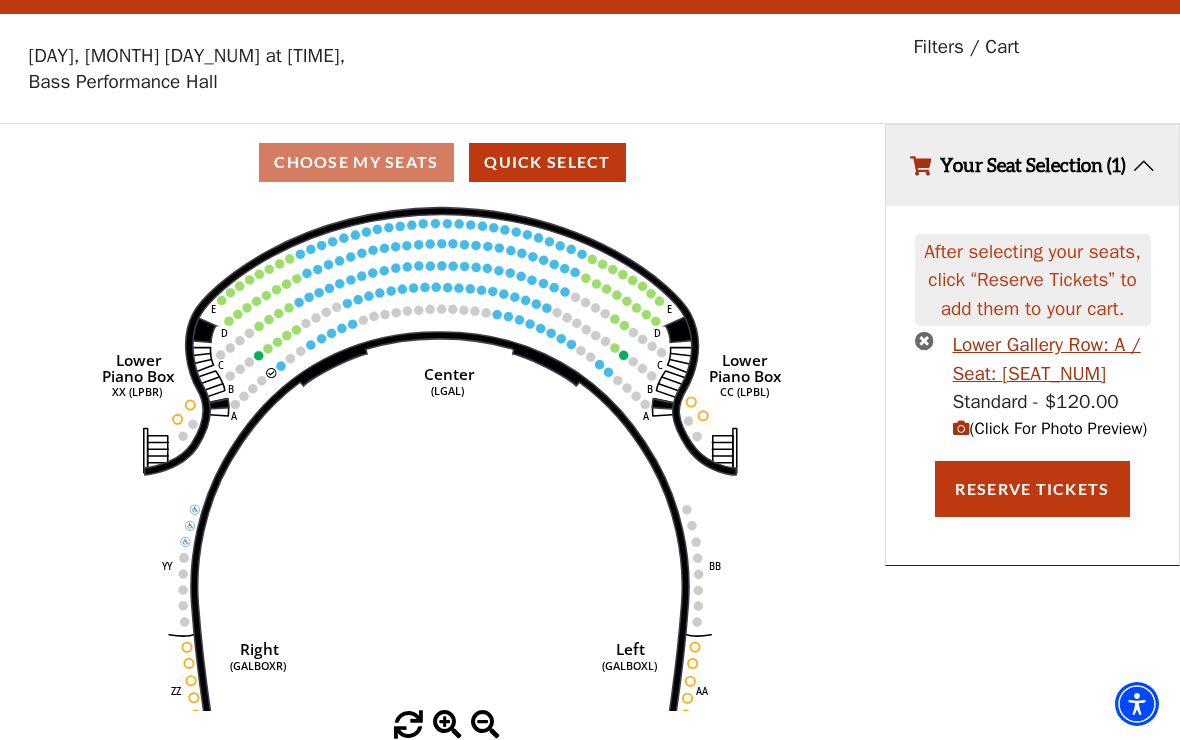click 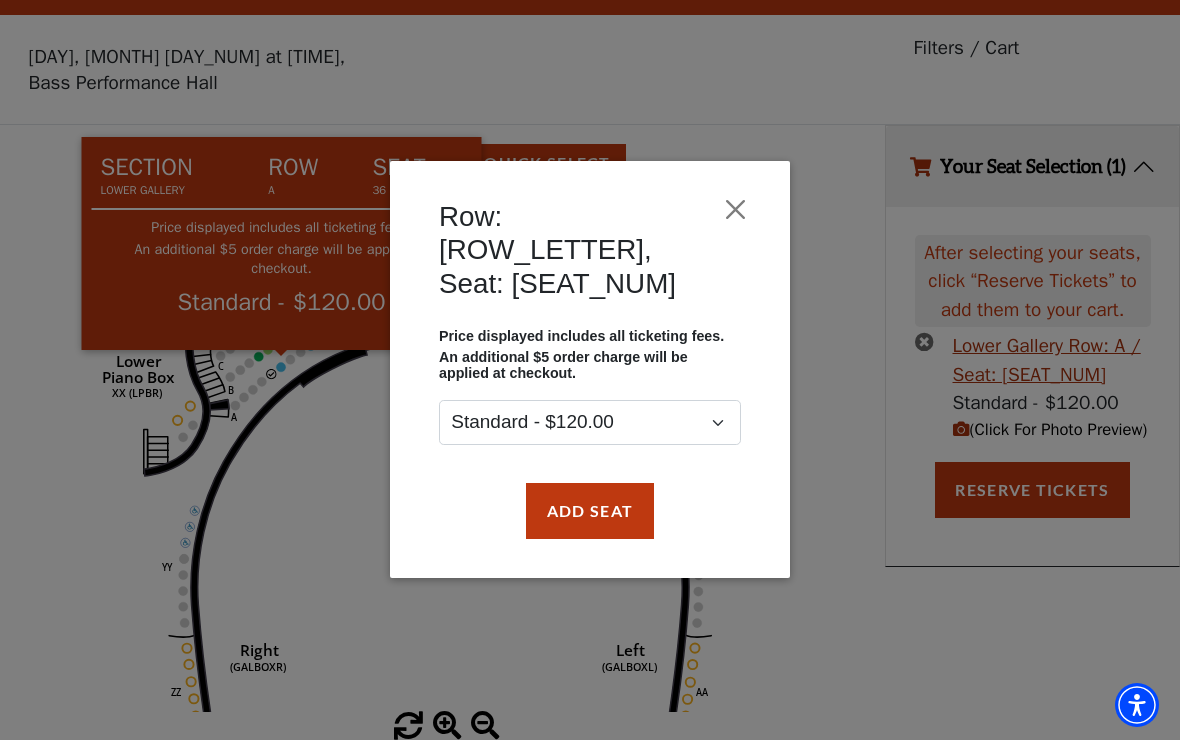 click on "Add Seat" at bounding box center [590, 511] 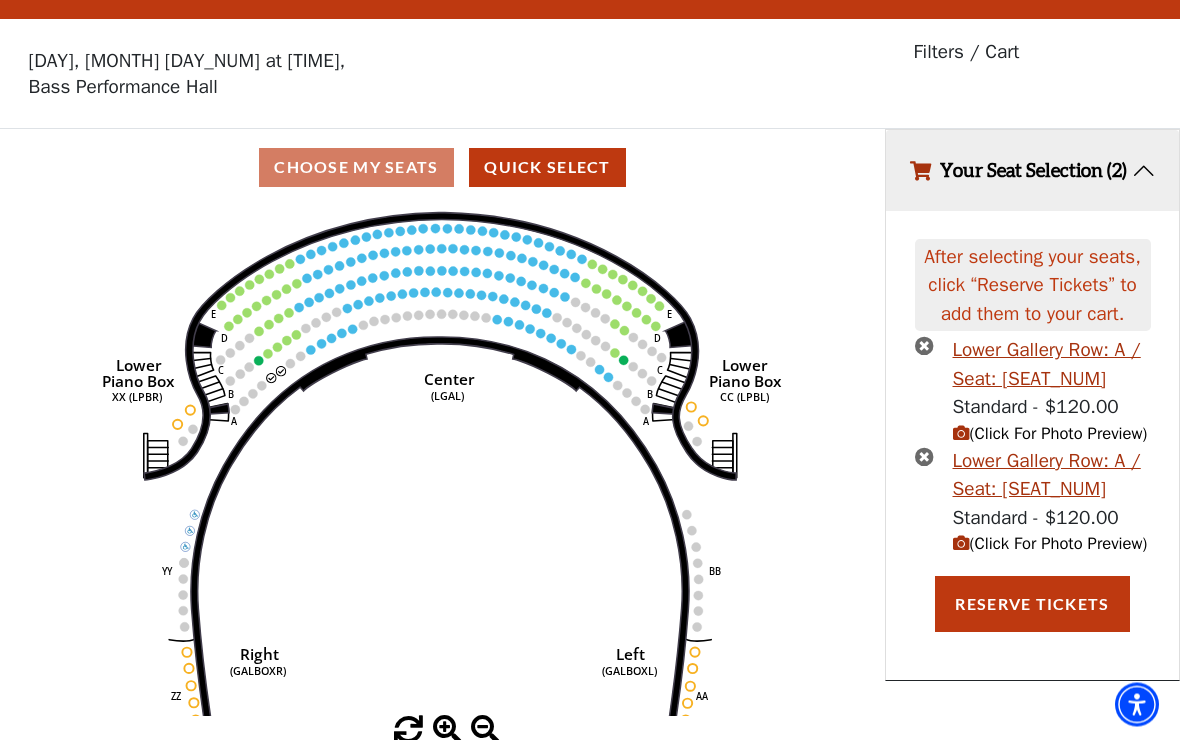scroll, scrollTop: 45, scrollLeft: 0, axis: vertical 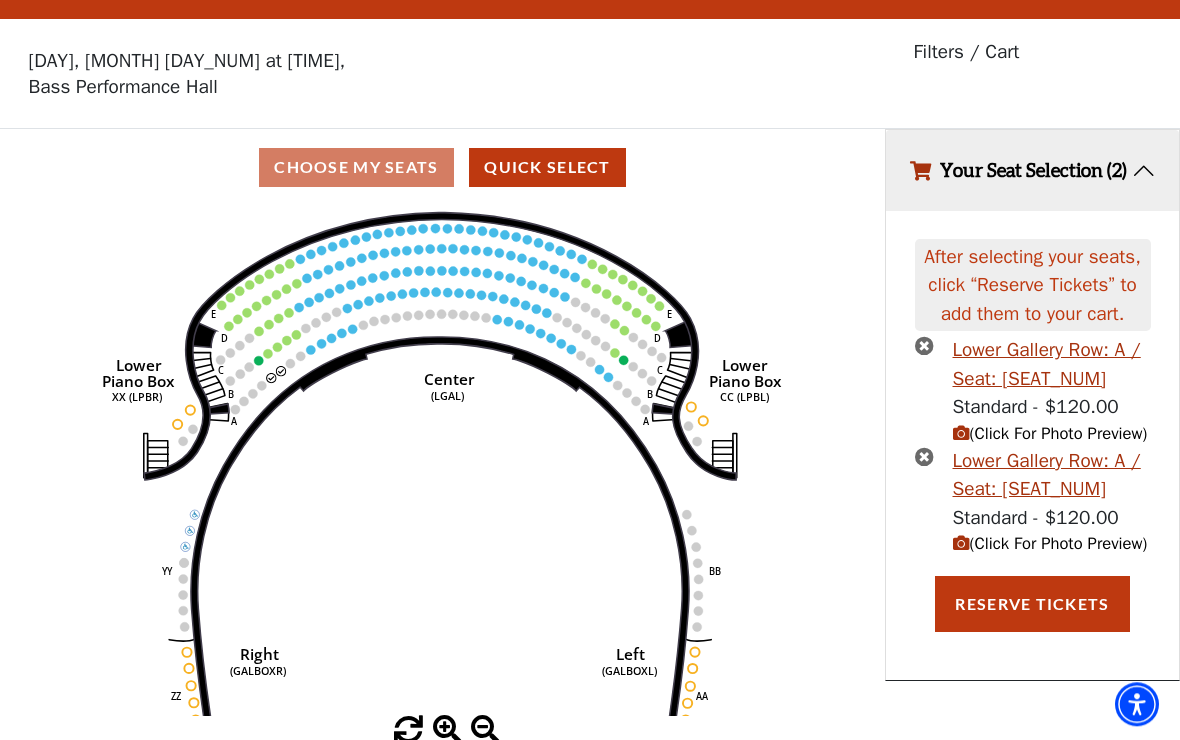 click on "Reserve Tickets" at bounding box center [1032, 605] 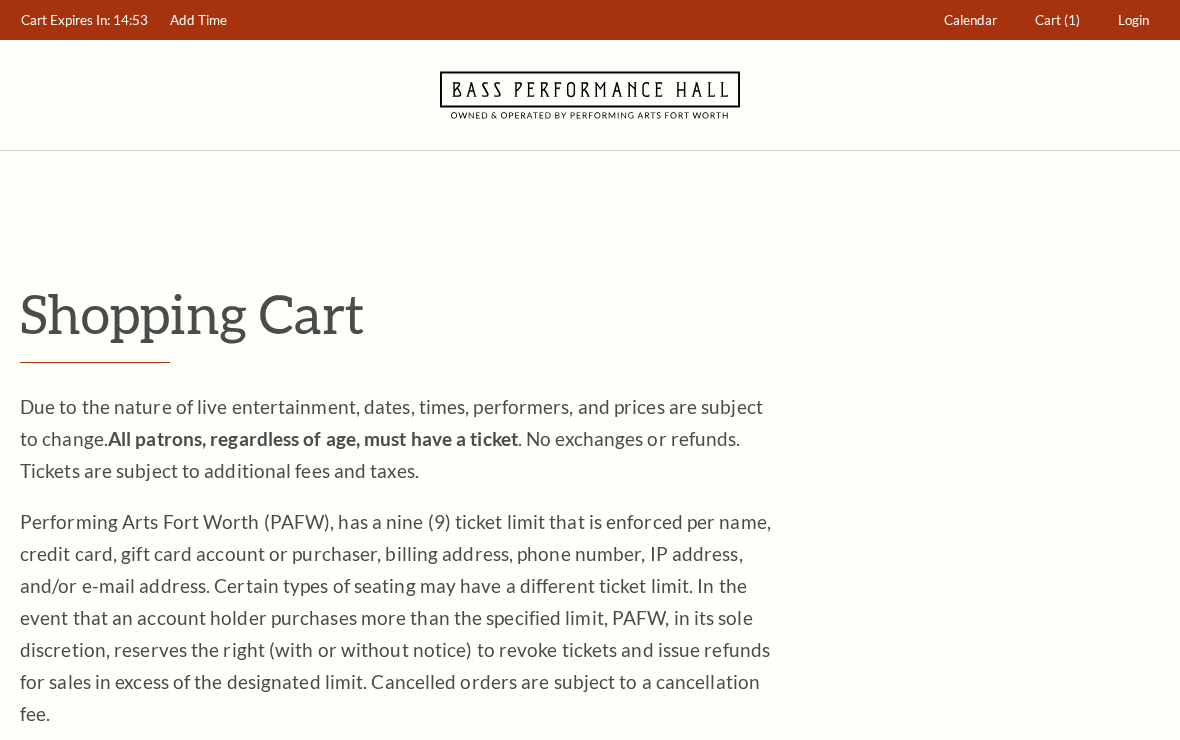 scroll, scrollTop: 1, scrollLeft: 0, axis: vertical 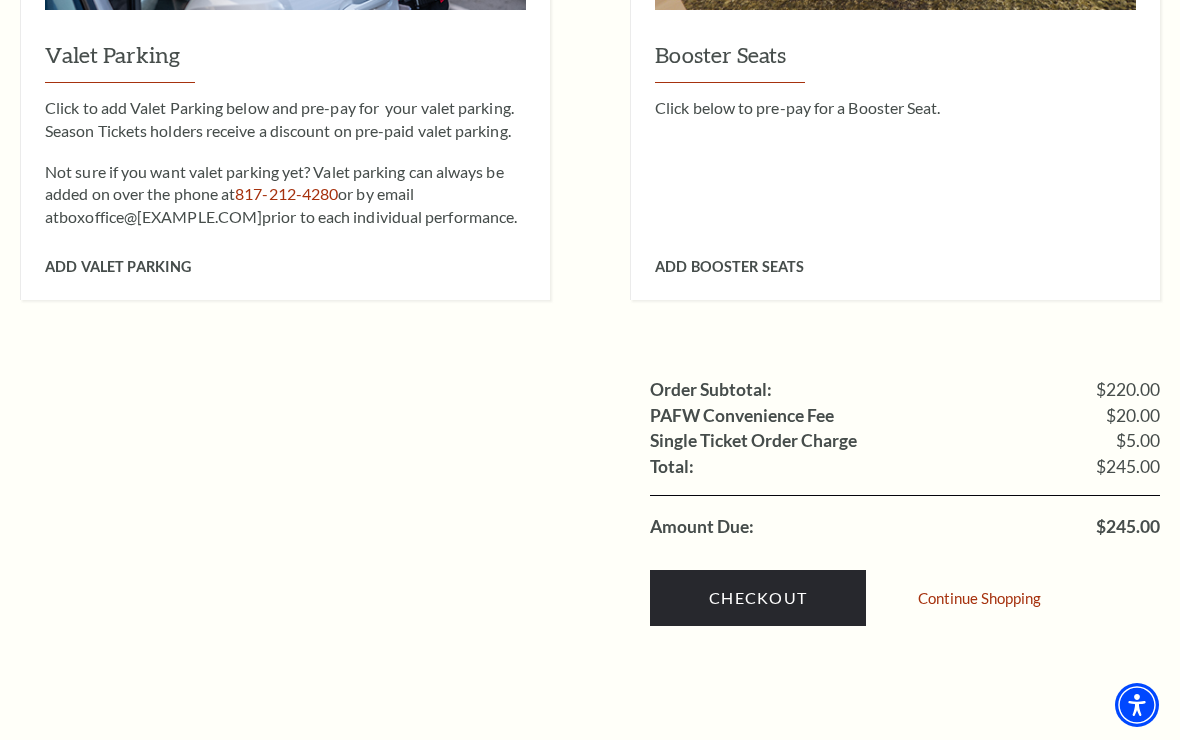 click on "Checkout" at bounding box center [758, 598] 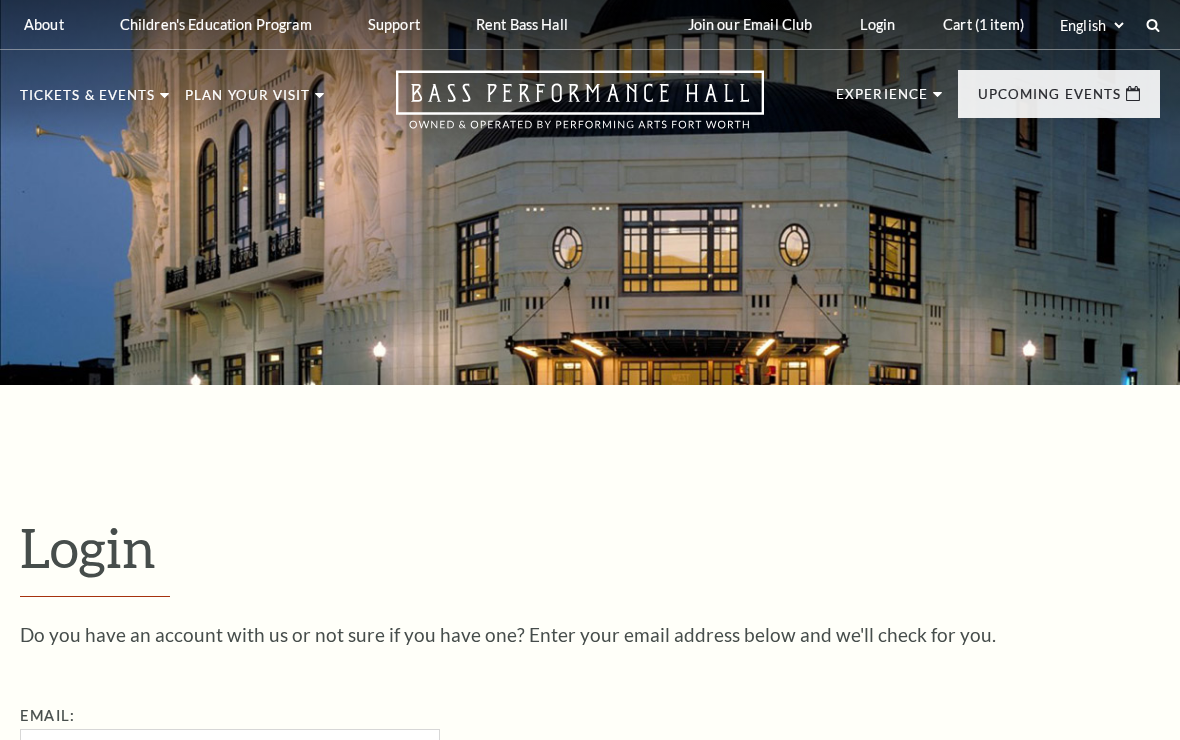 scroll, scrollTop: 0, scrollLeft: 0, axis: both 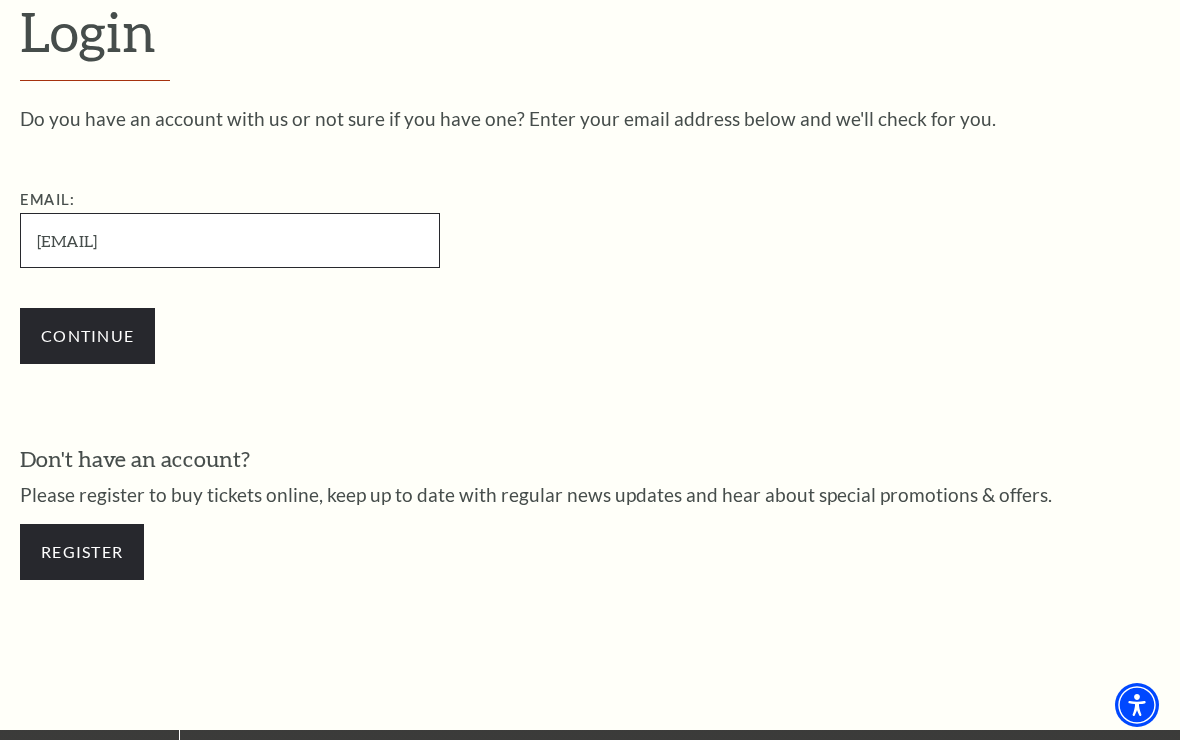 type on "[EMAIL]" 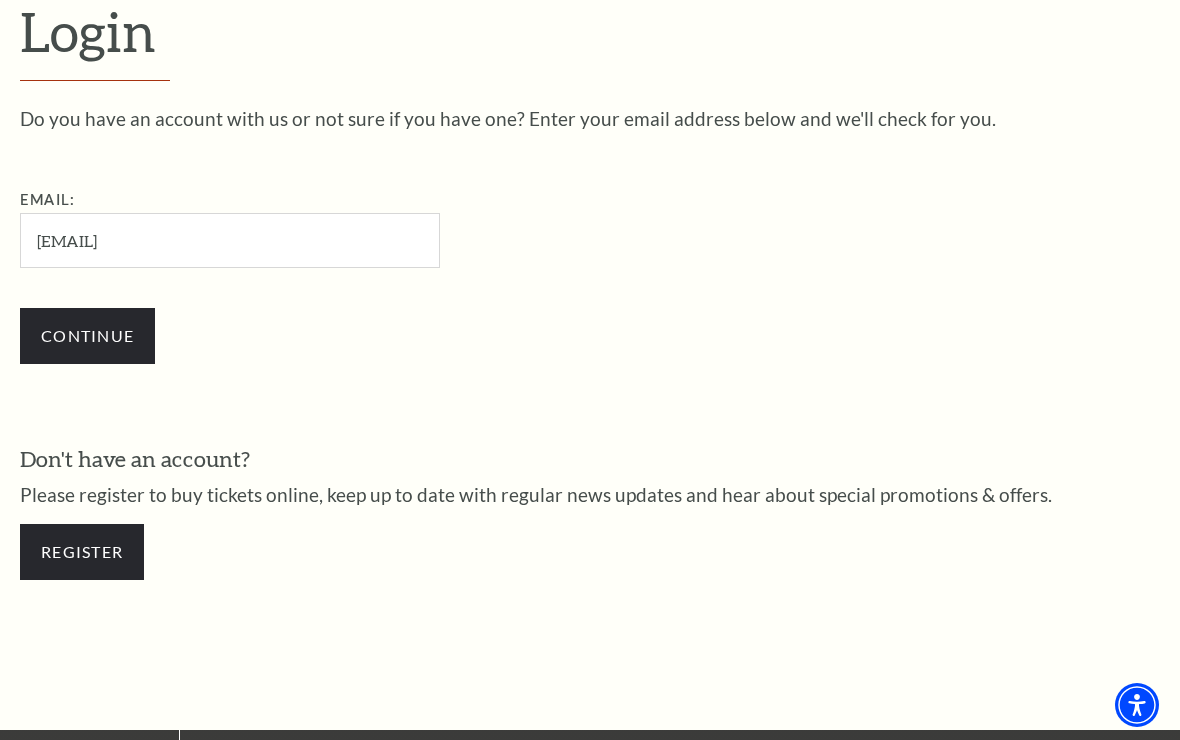 click on "Continue" at bounding box center (87, 336) 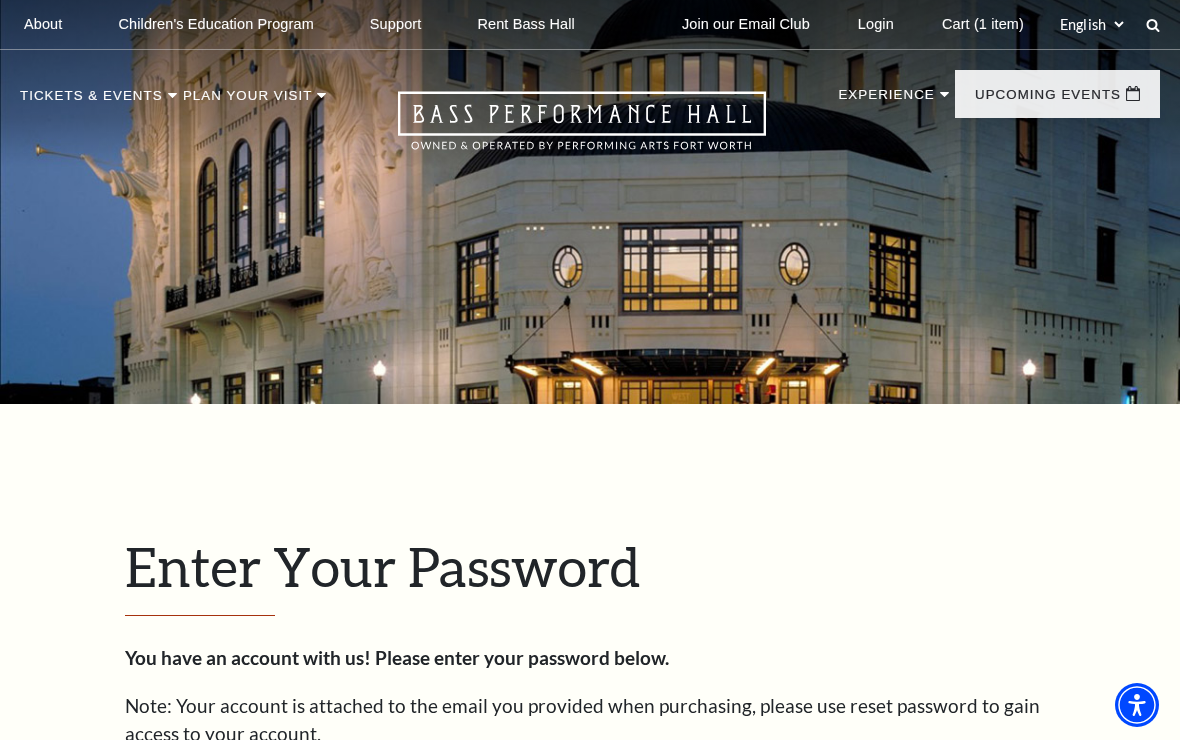 scroll, scrollTop: 82, scrollLeft: 0, axis: vertical 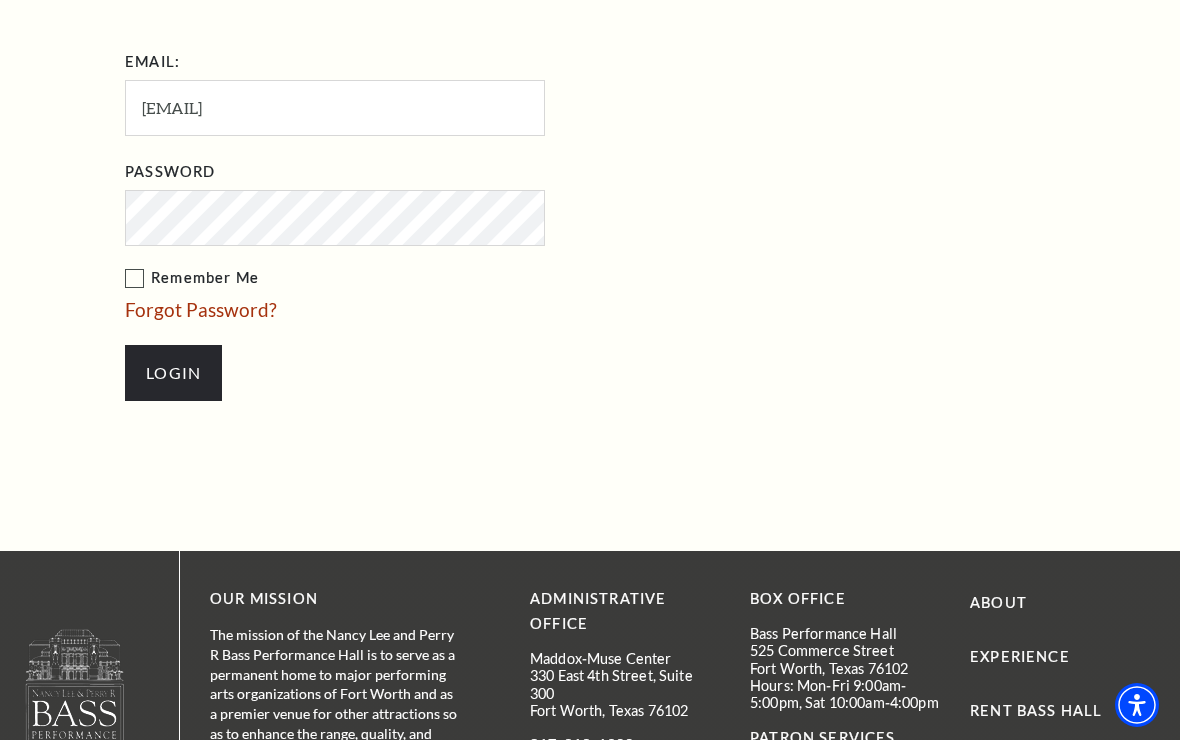 click on "Login" at bounding box center [173, 373] 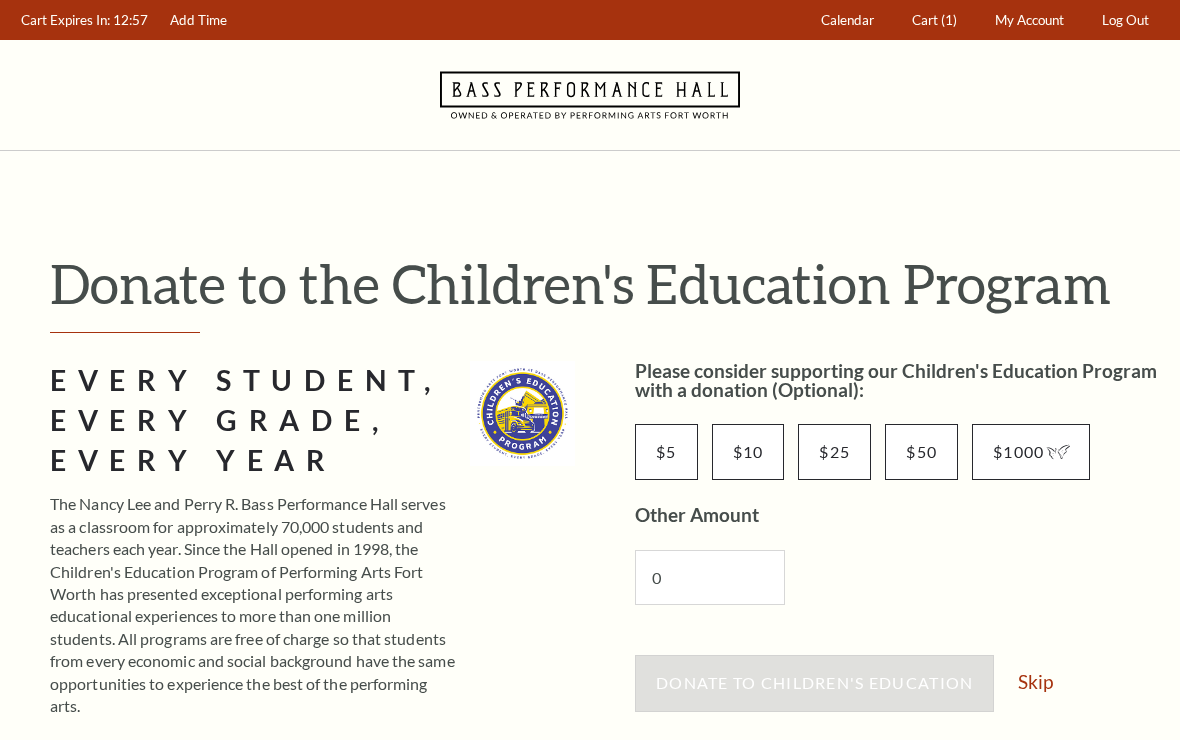 scroll, scrollTop: 0, scrollLeft: 0, axis: both 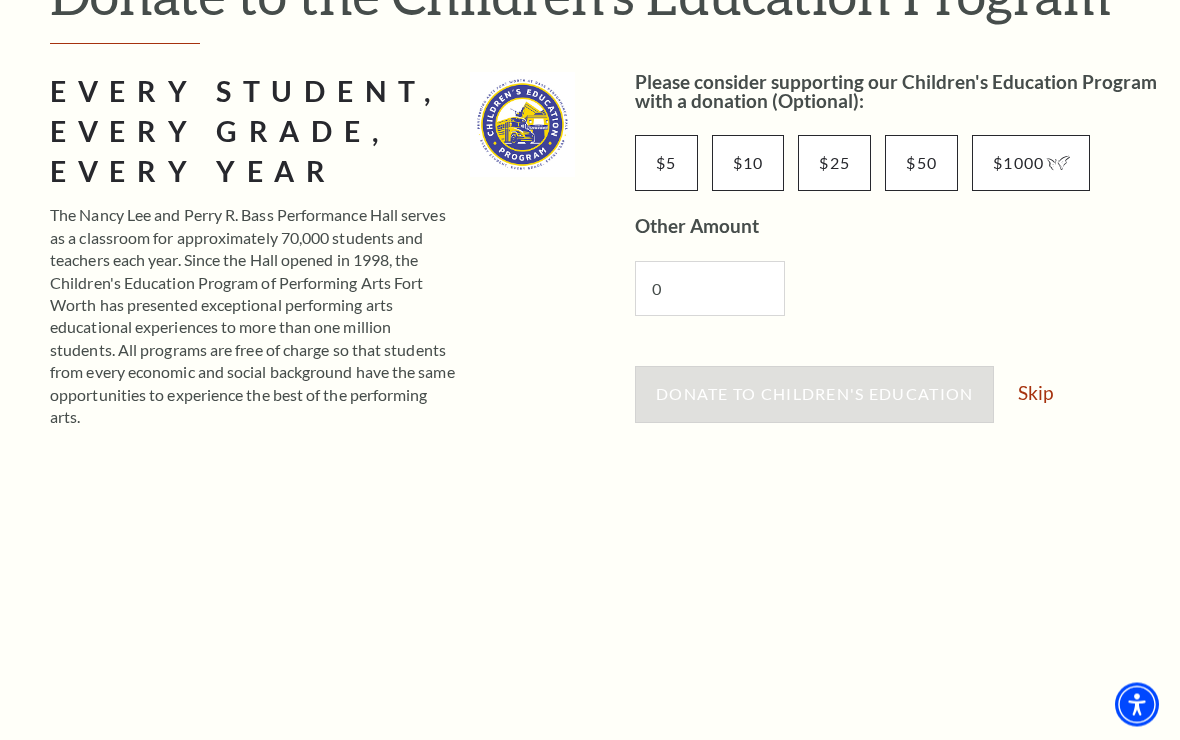 click on "Skip" at bounding box center (1035, 393) 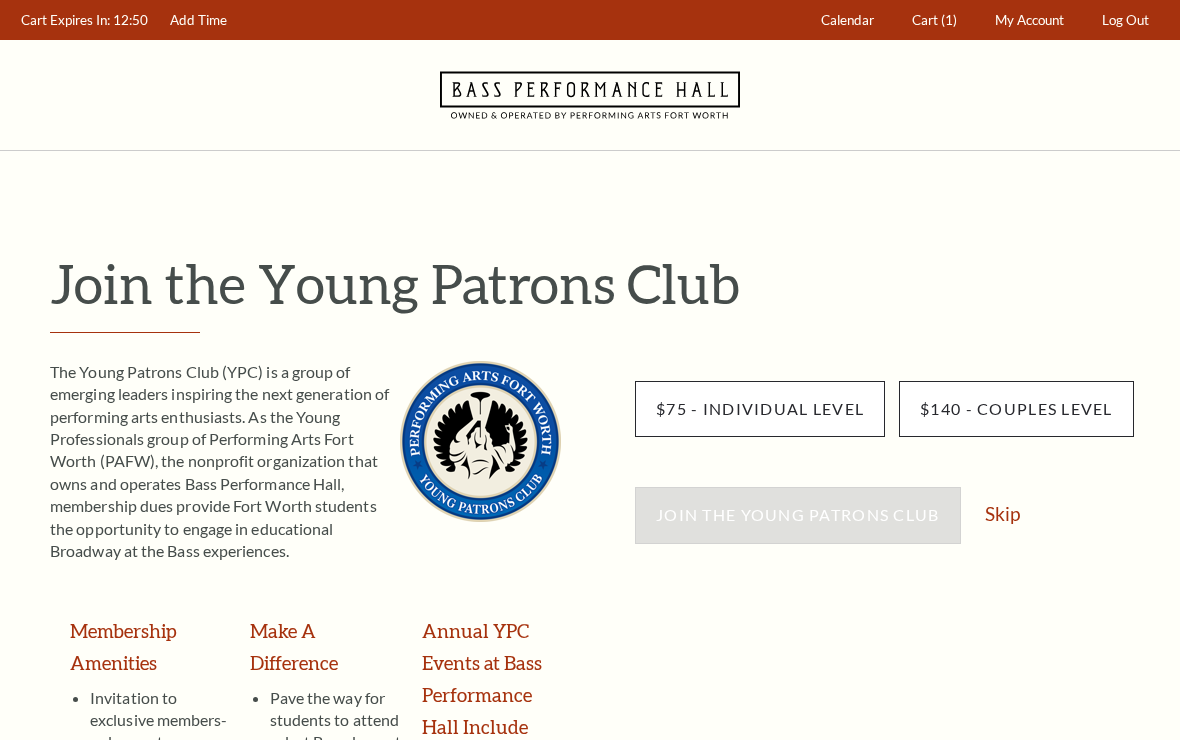 scroll, scrollTop: 0, scrollLeft: 0, axis: both 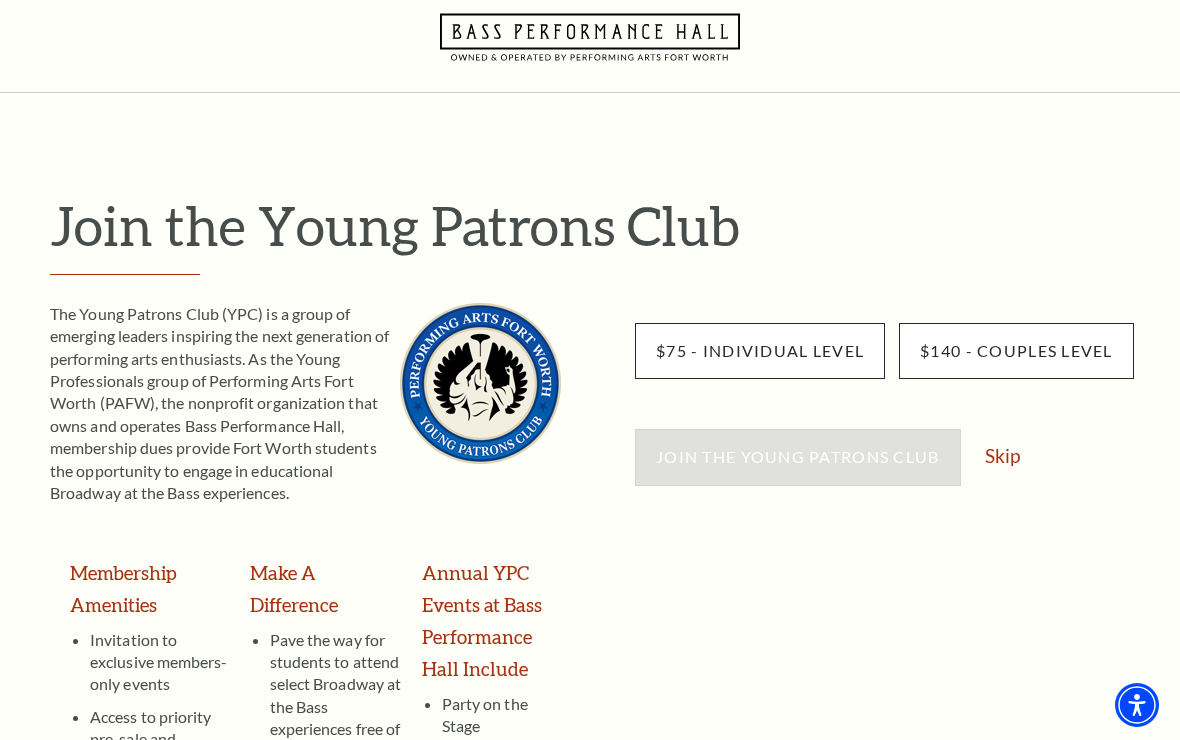 click on "Skip" at bounding box center (1002, 455) 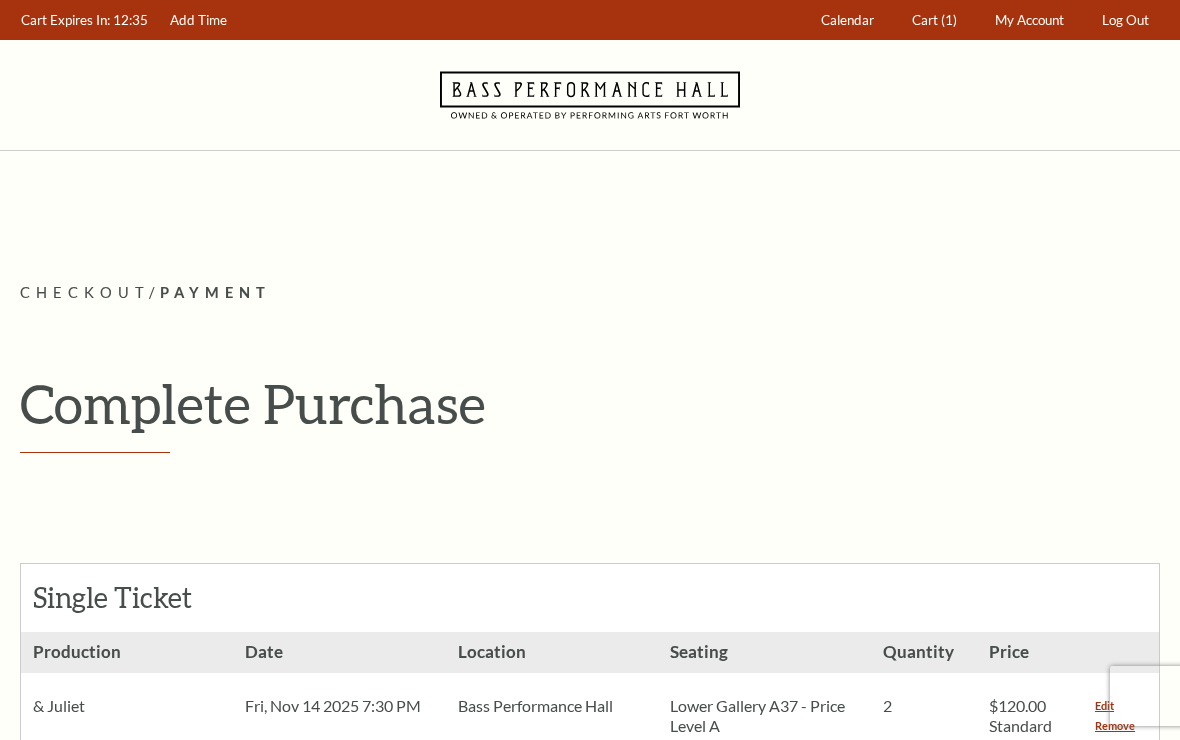 scroll, scrollTop: 0, scrollLeft: 0, axis: both 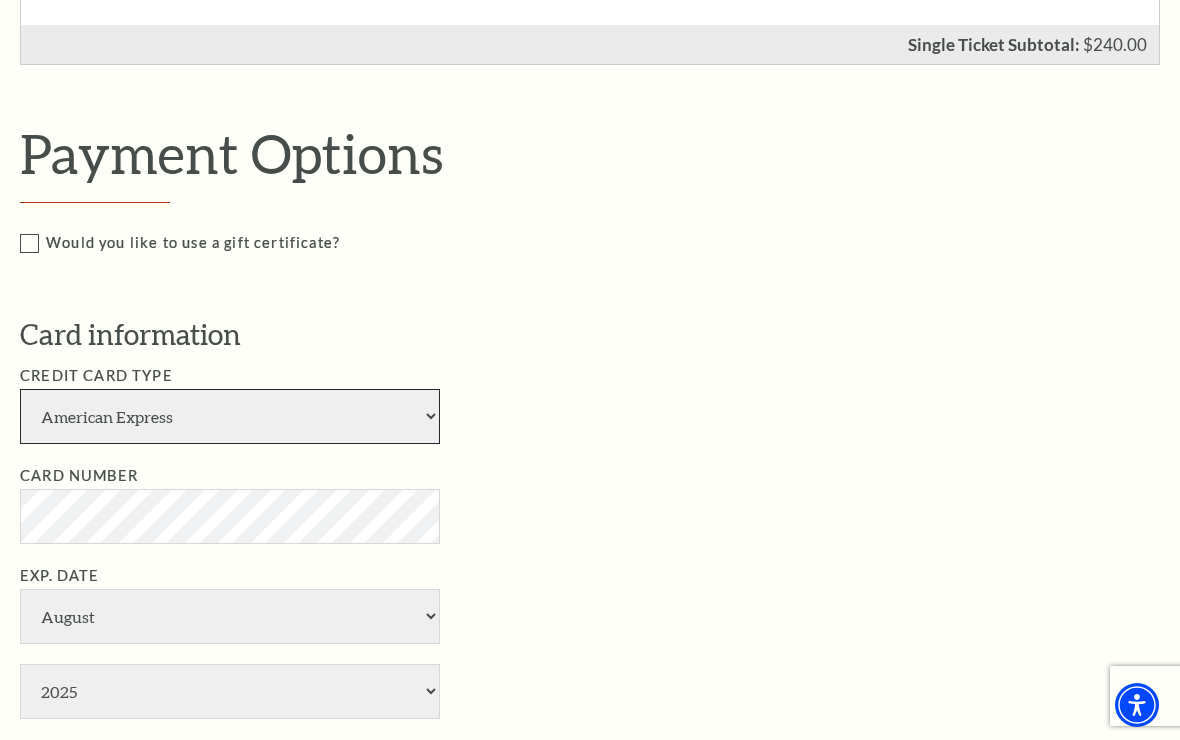 click on "American Express
Visa
Master Card
Discover" at bounding box center (230, 416) 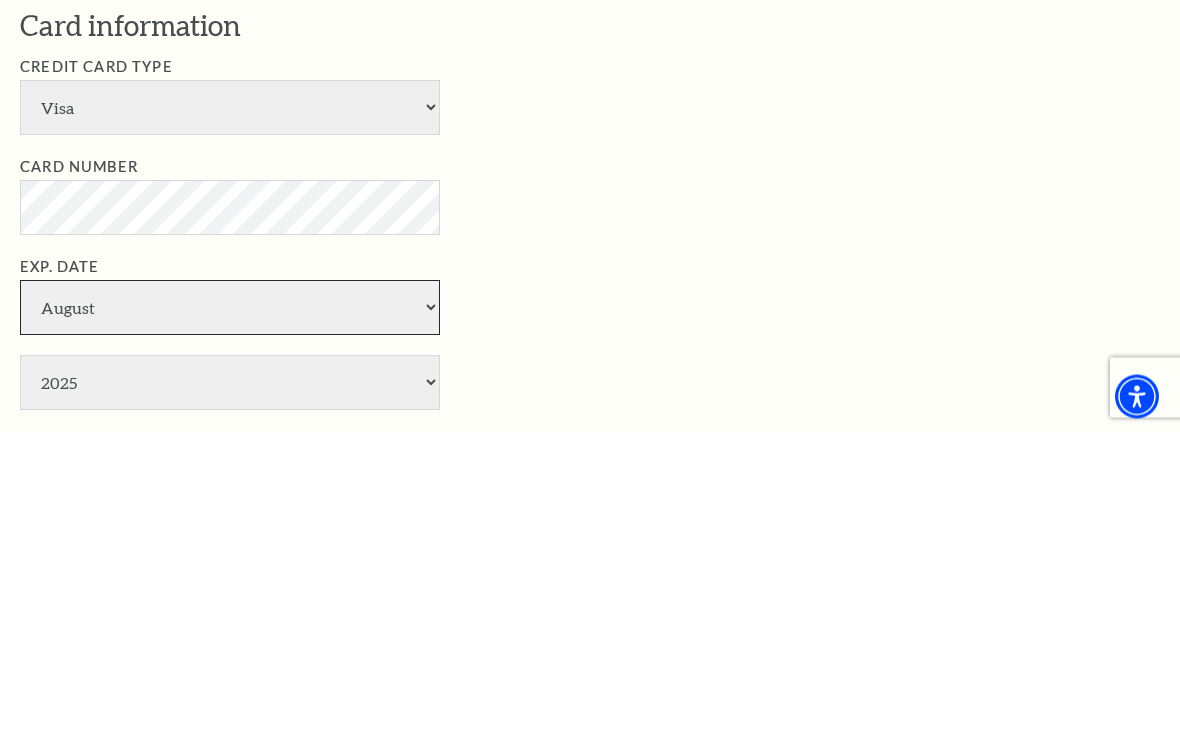 click on "January
February
March
April
May
June
July
August
September
October
November
December" at bounding box center [230, 616] 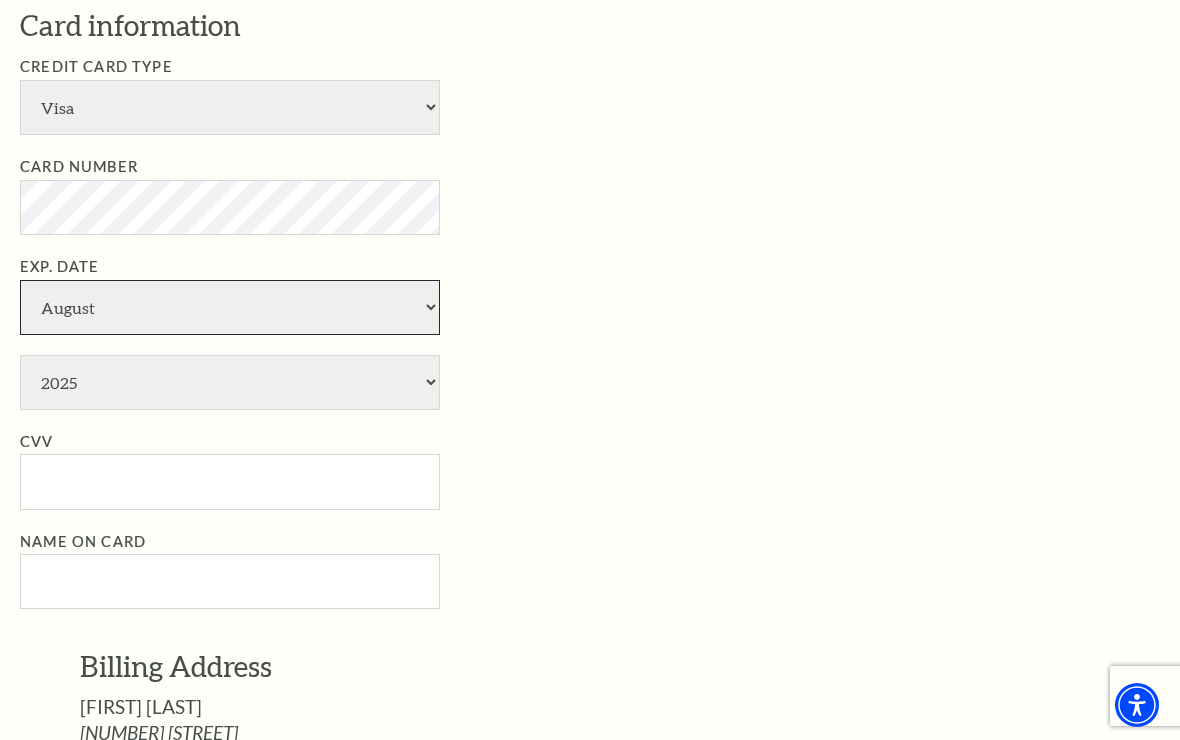 select on "2" 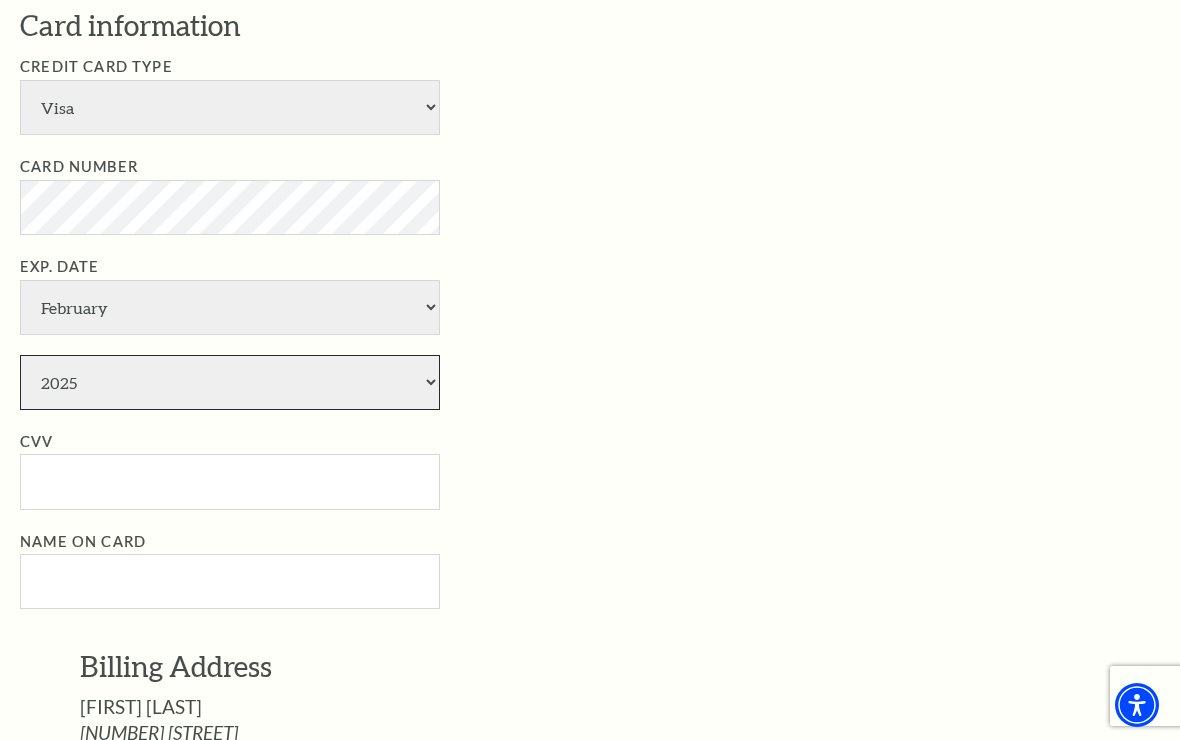 click on "2025
2026
2027
2028
2029
2030
2031
2032
2033
2034" at bounding box center [230, 382] 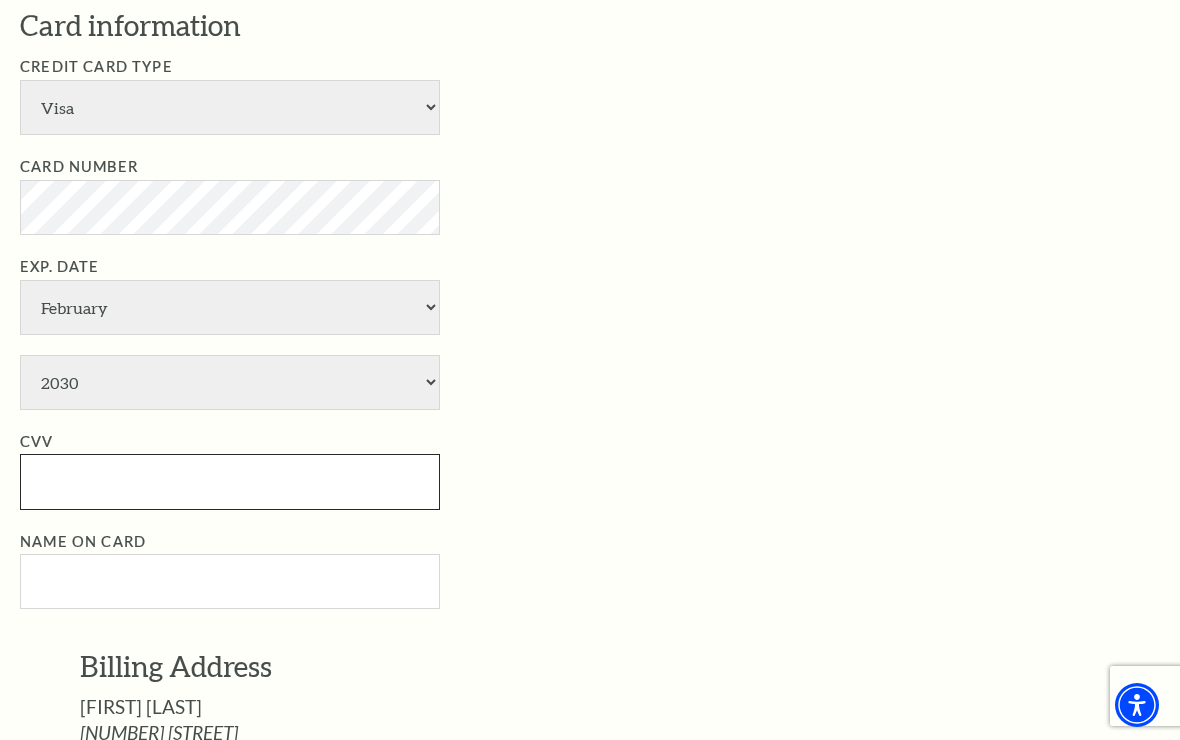 click on "CVV" at bounding box center [230, 481] 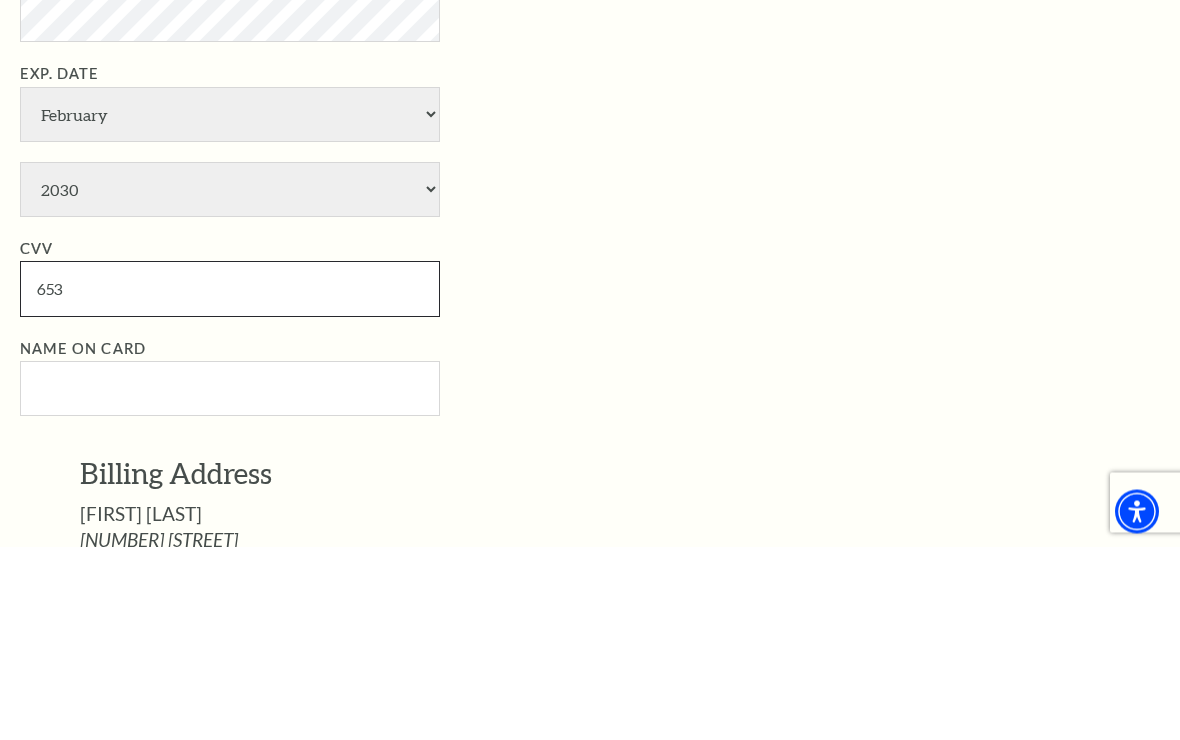 type on "653" 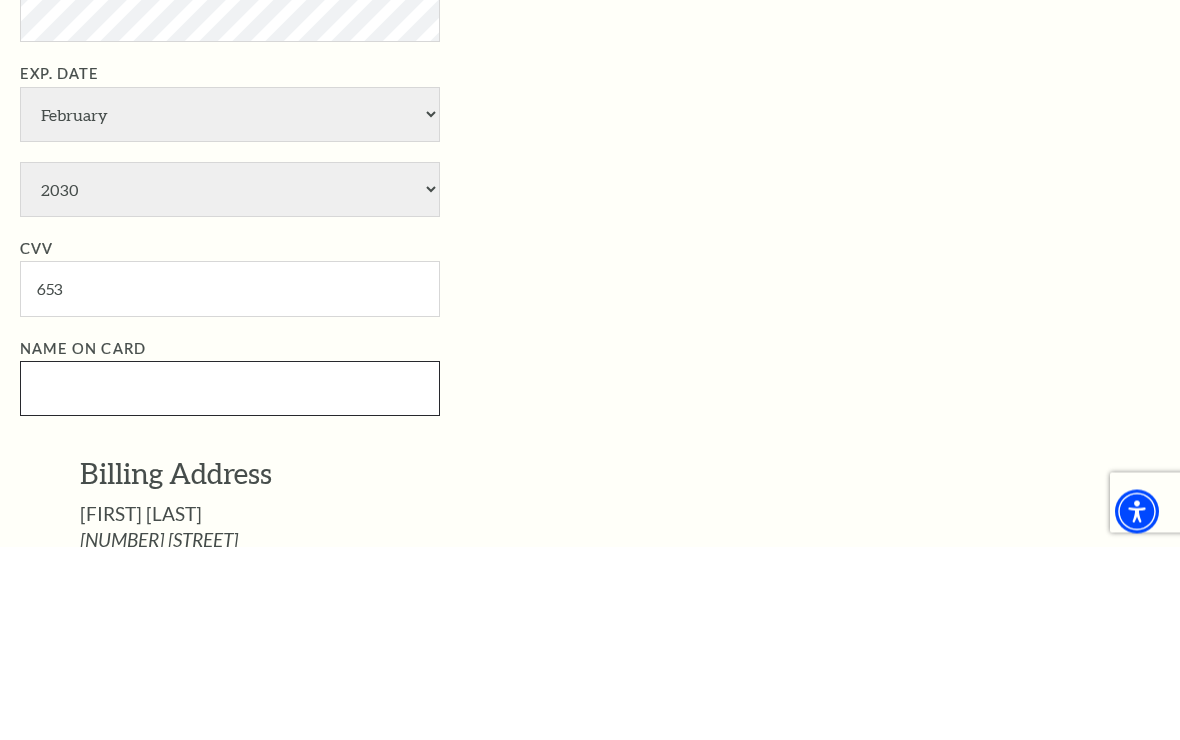 click on "Name on Card" at bounding box center (230, 582) 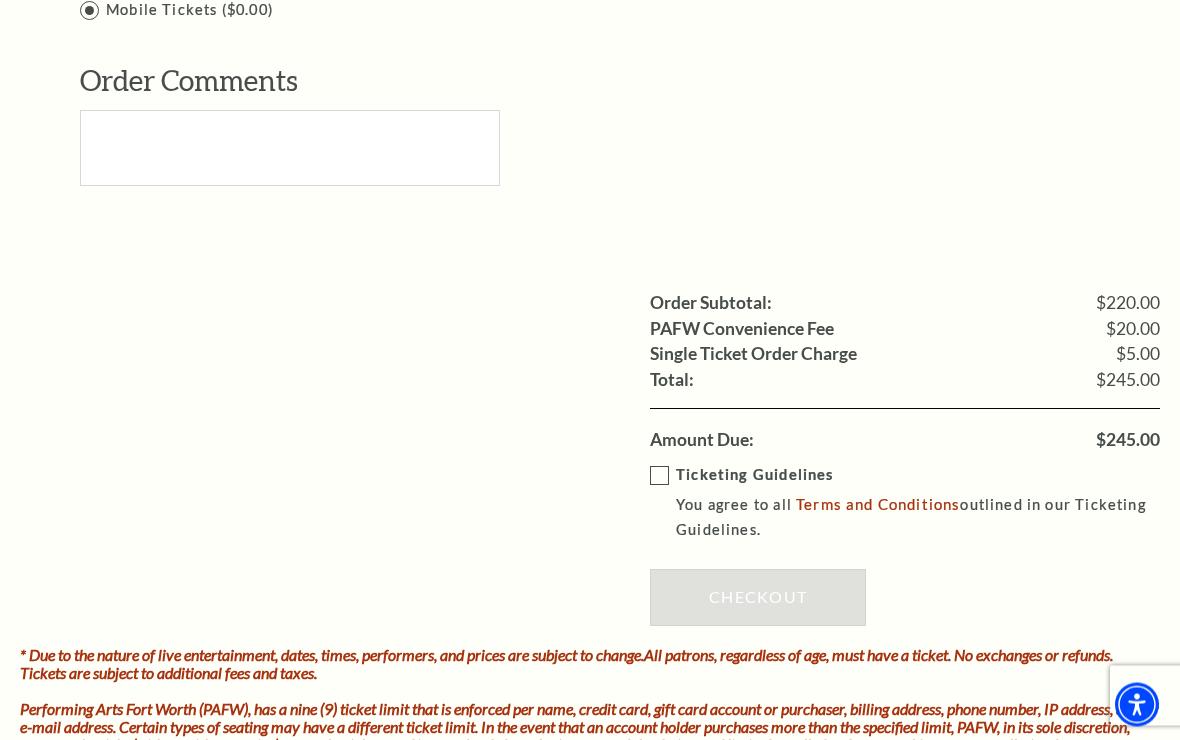 scroll, scrollTop: 2101, scrollLeft: 0, axis: vertical 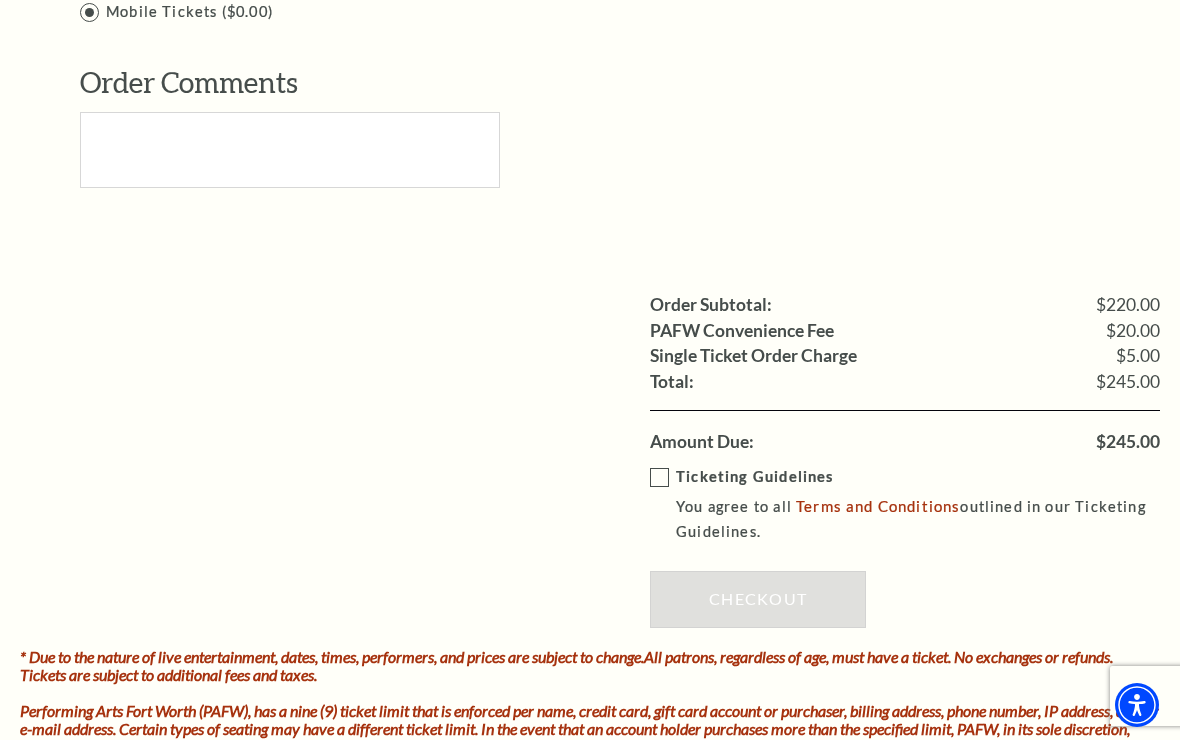 type on "Martha L Wells" 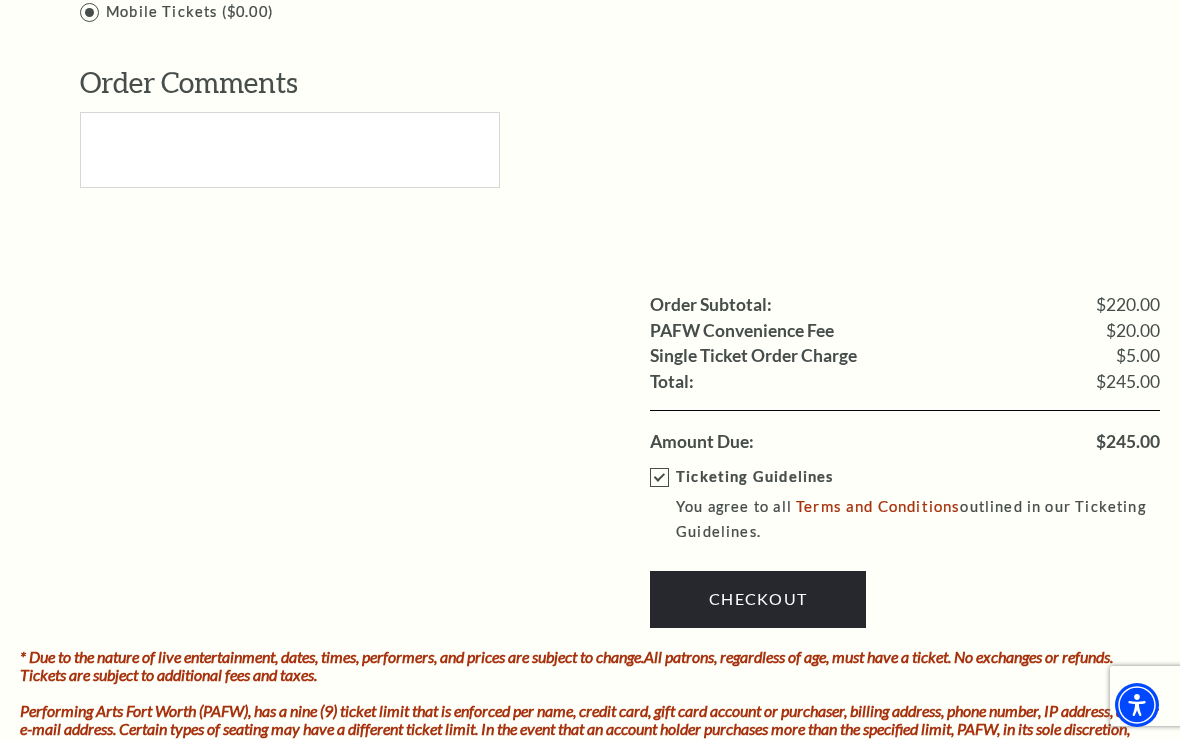 click on "Checkout" at bounding box center [758, 599] 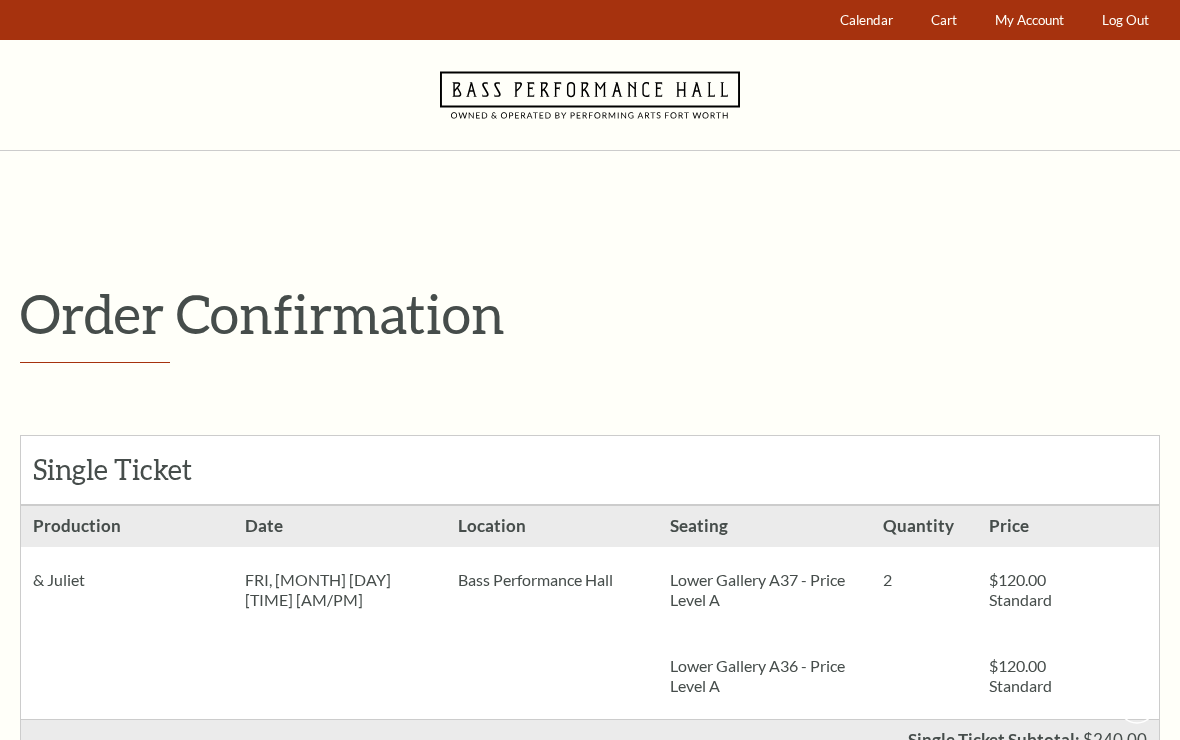 scroll, scrollTop: 0, scrollLeft: 0, axis: both 